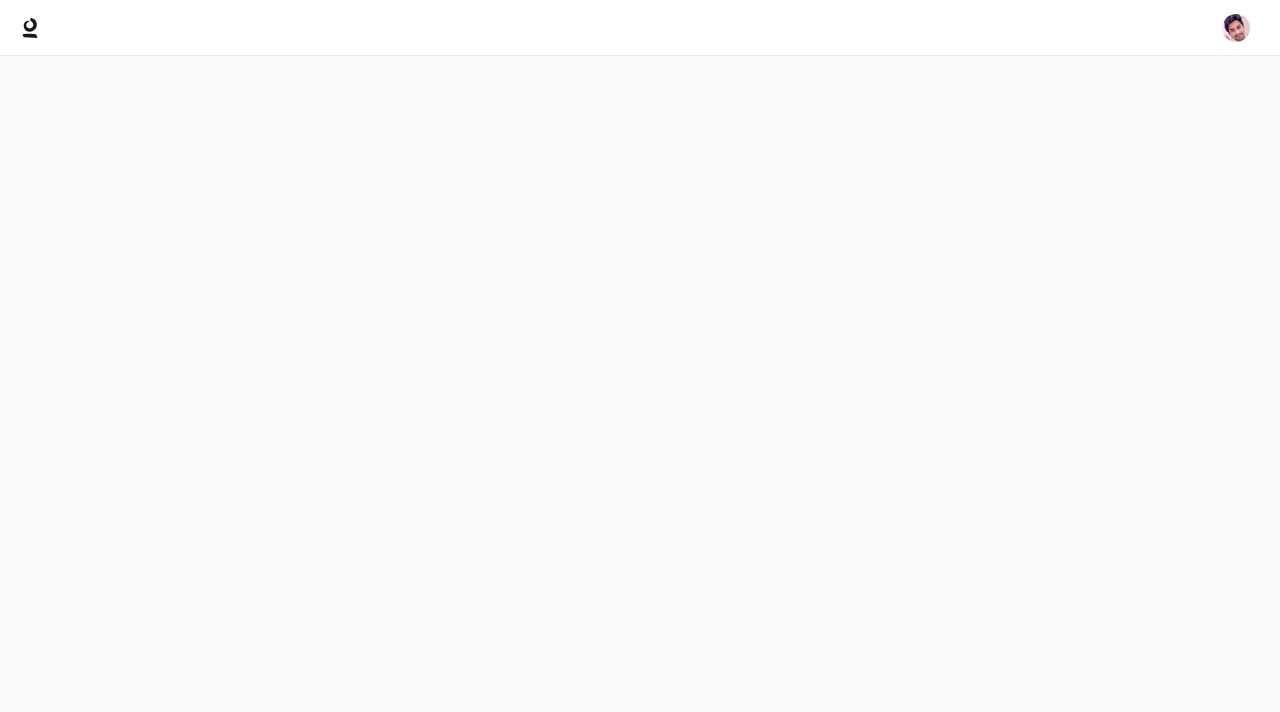 scroll, scrollTop: 0, scrollLeft: 0, axis: both 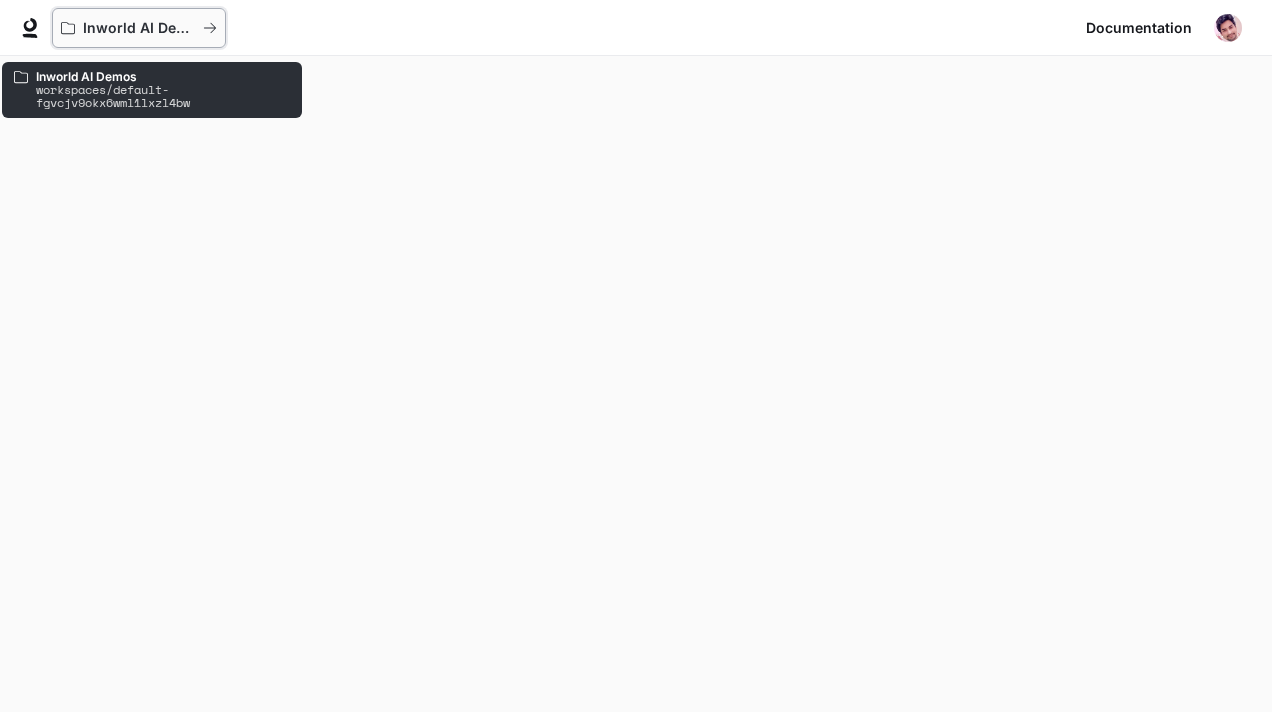 click on "Inworld AI Demos" at bounding box center [139, 28] 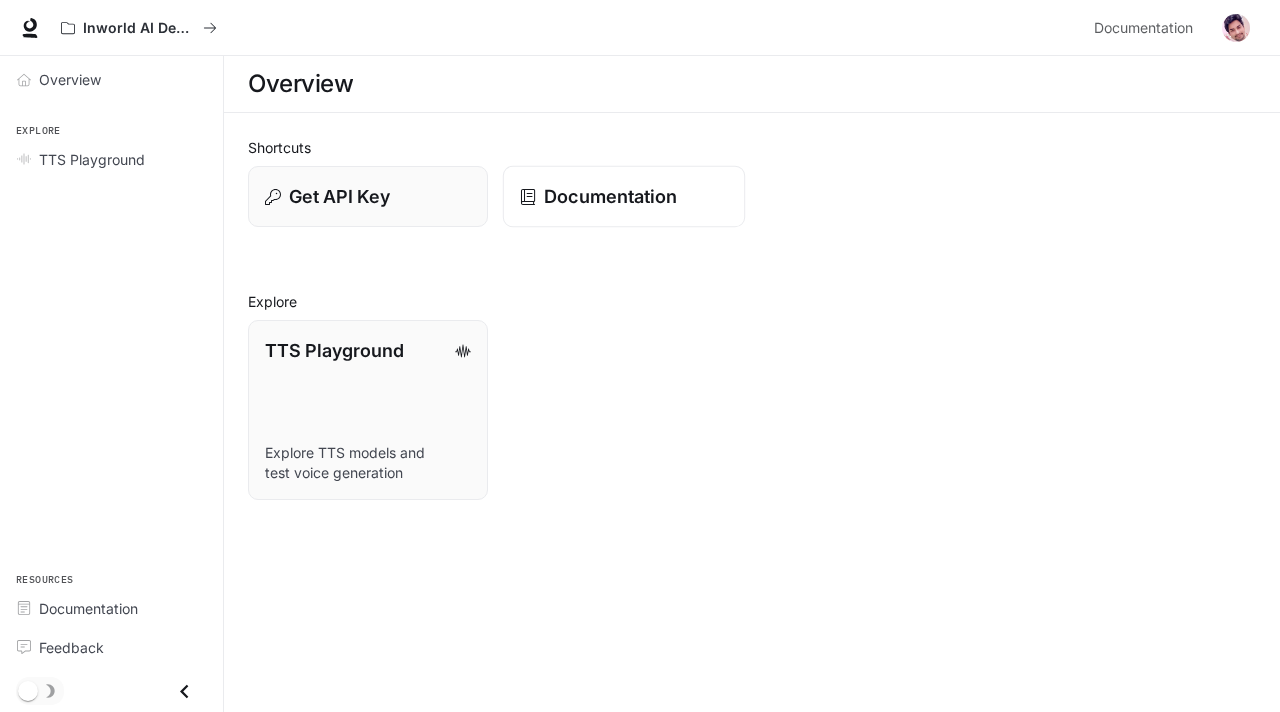 click on "Documentation" at bounding box center (610, 196) 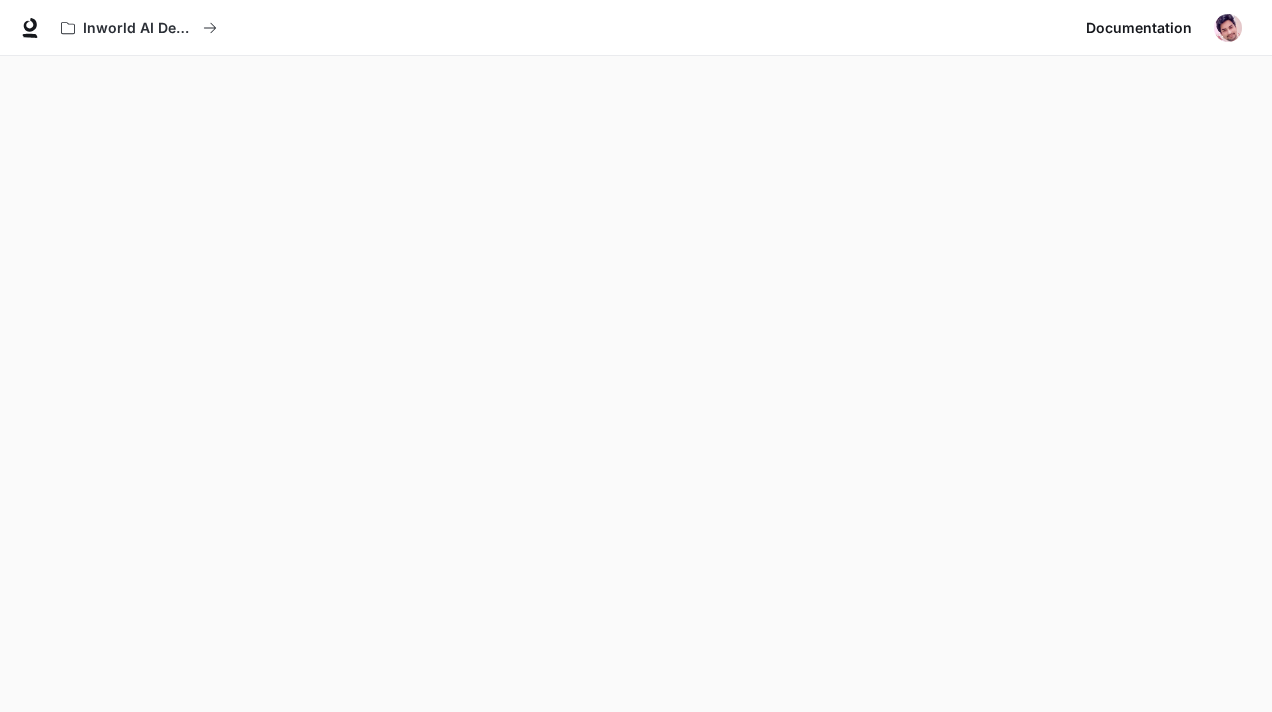 scroll, scrollTop: 56, scrollLeft: 0, axis: vertical 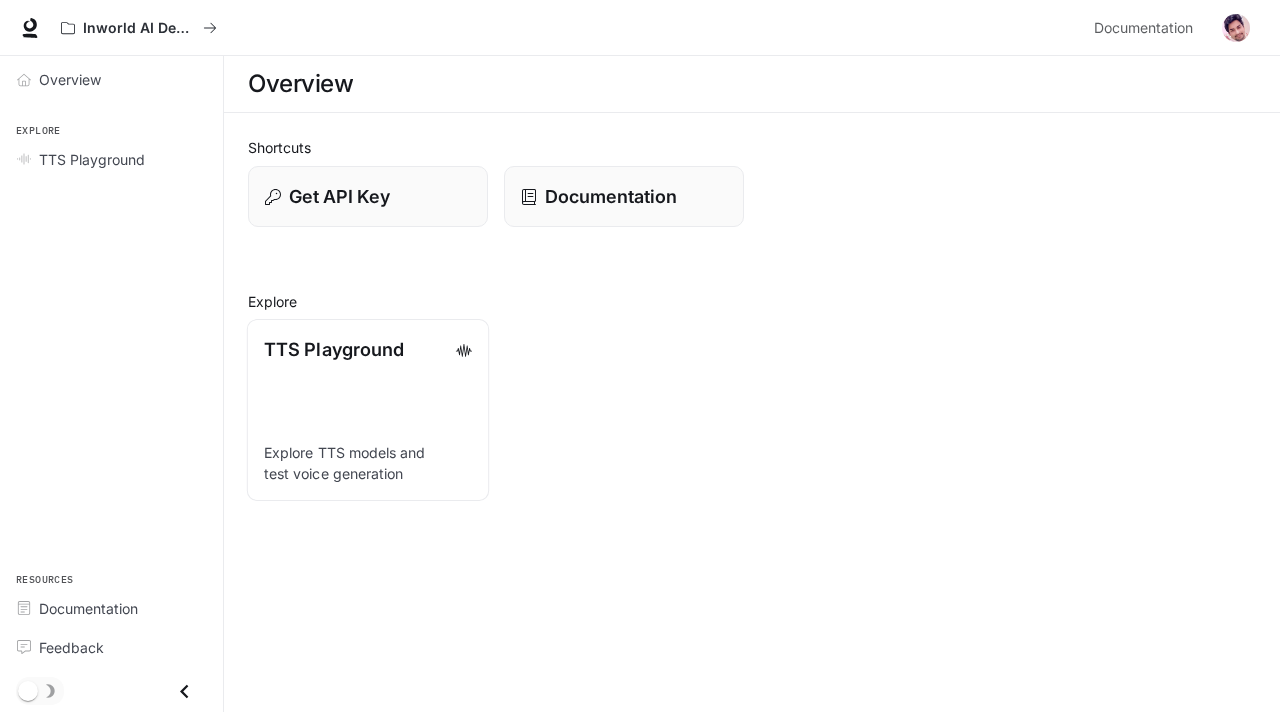 click on "TTS Playground" at bounding box center (334, 349) 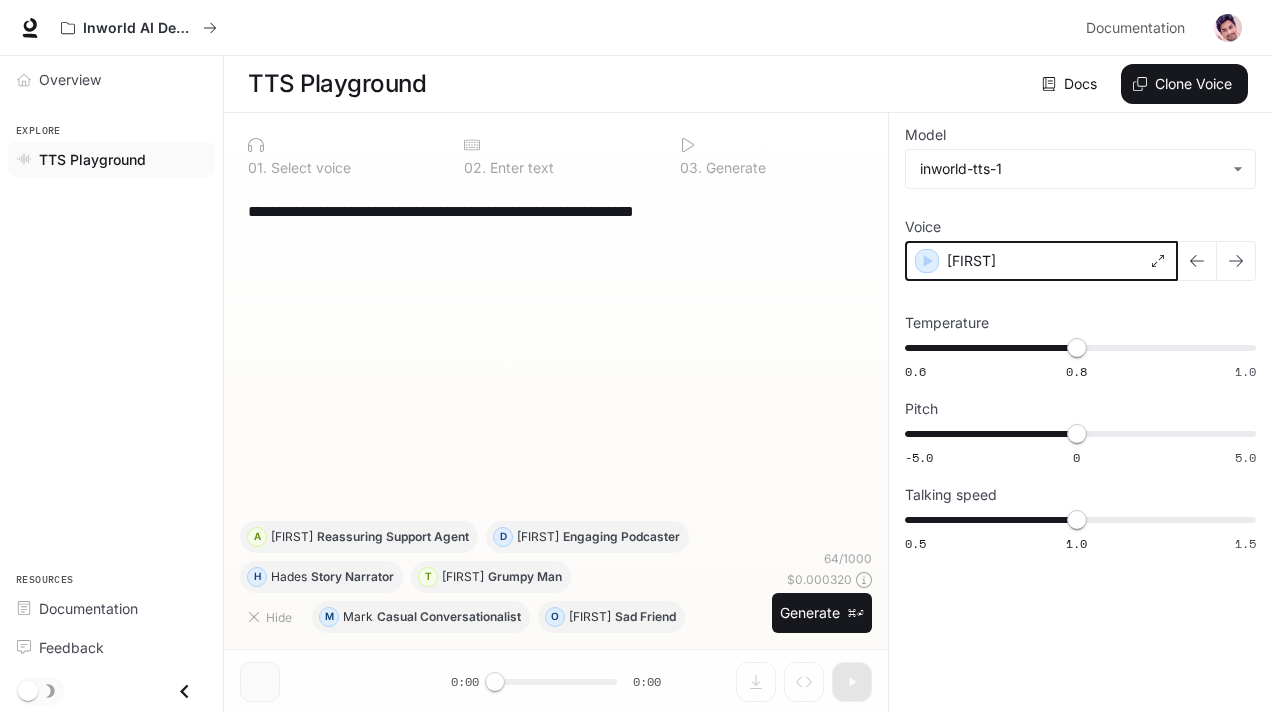click 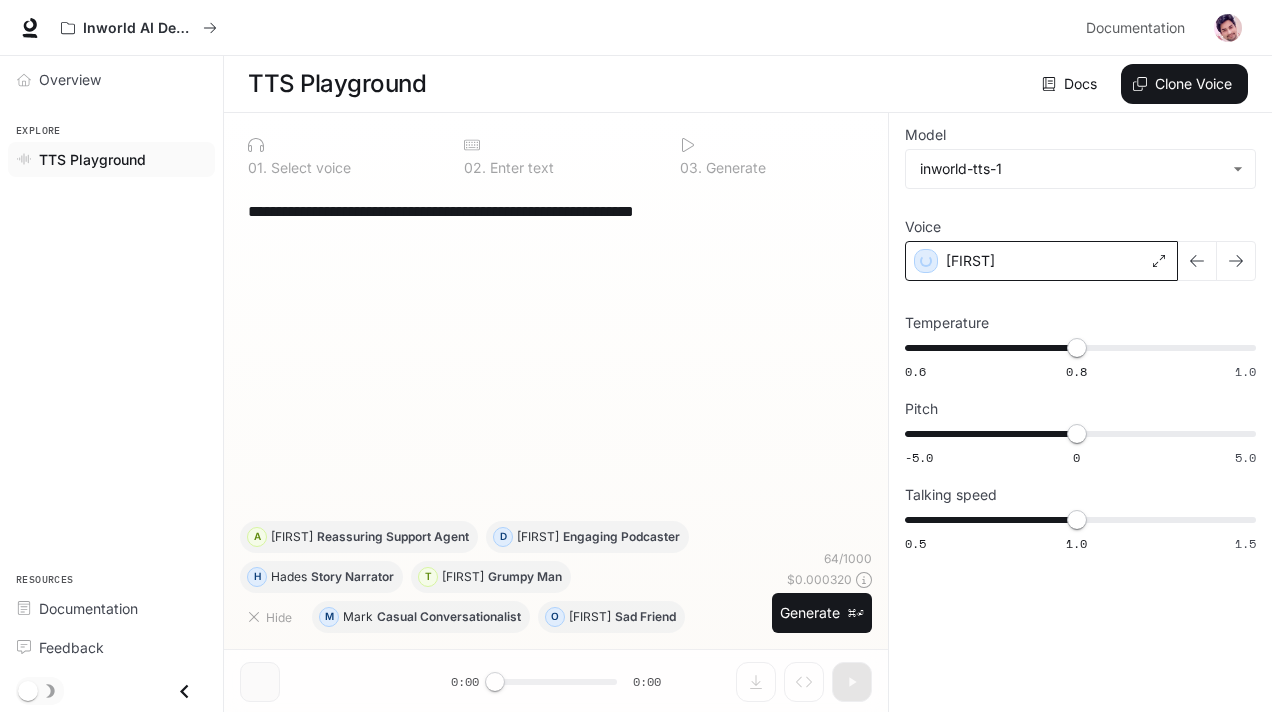 click on "[FIRST]" at bounding box center [1041, 261] 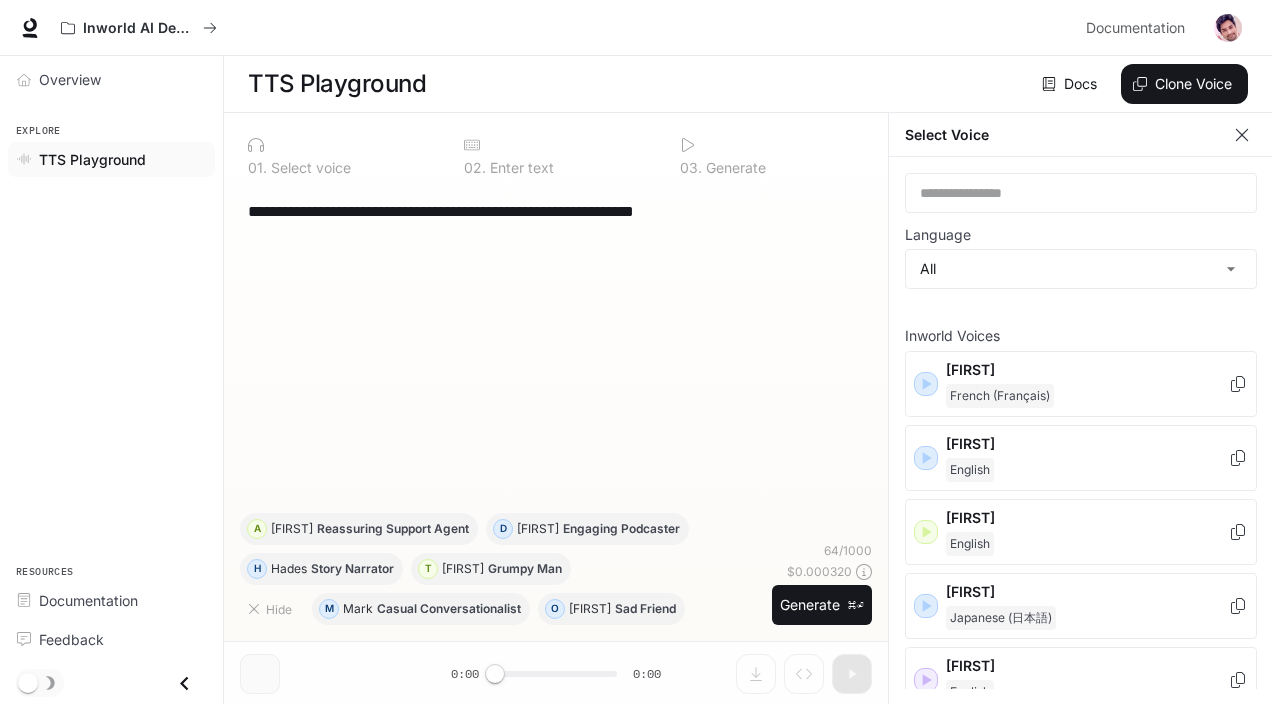 click 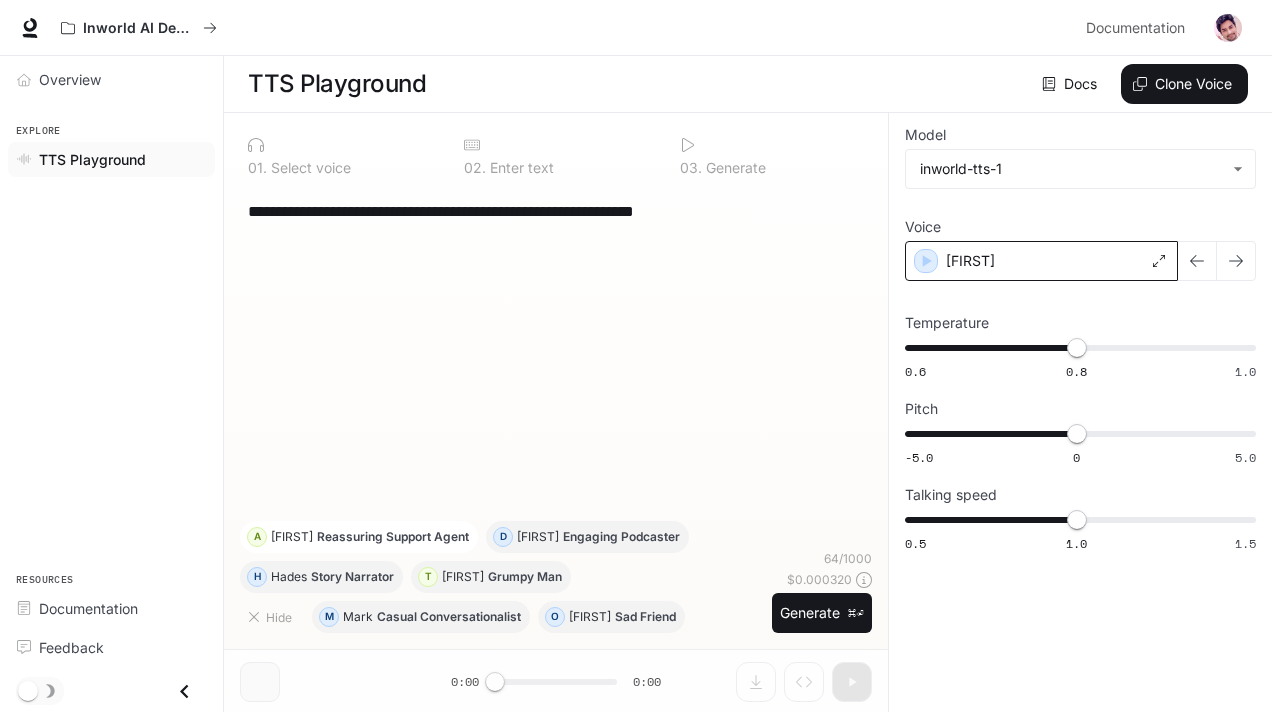 click on "Reassuring Support Agent" at bounding box center [393, 537] 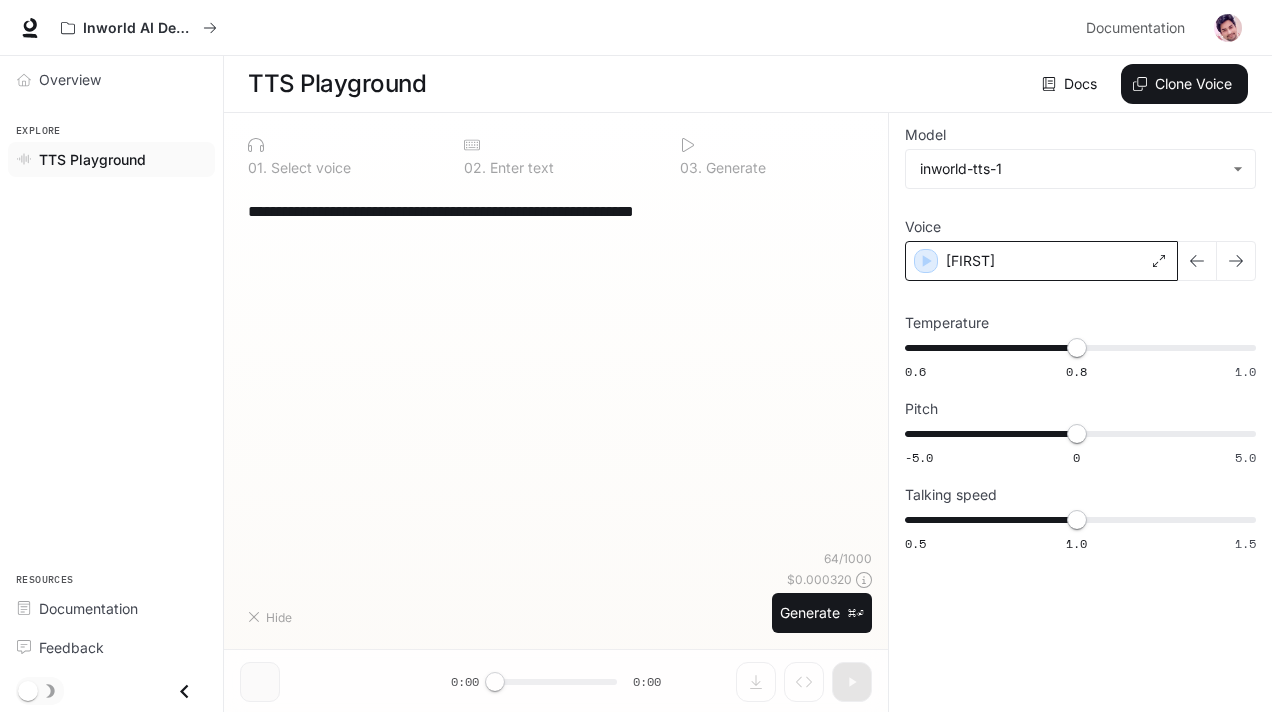 type on "**********" 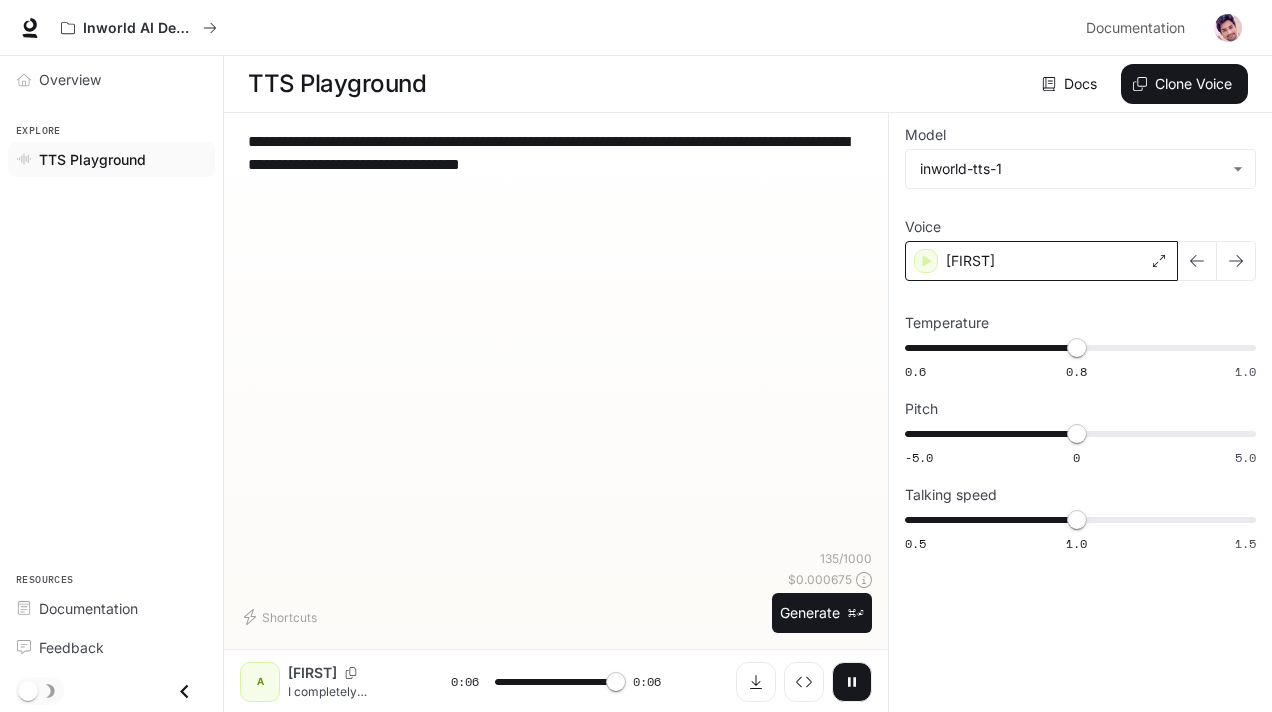type on "*" 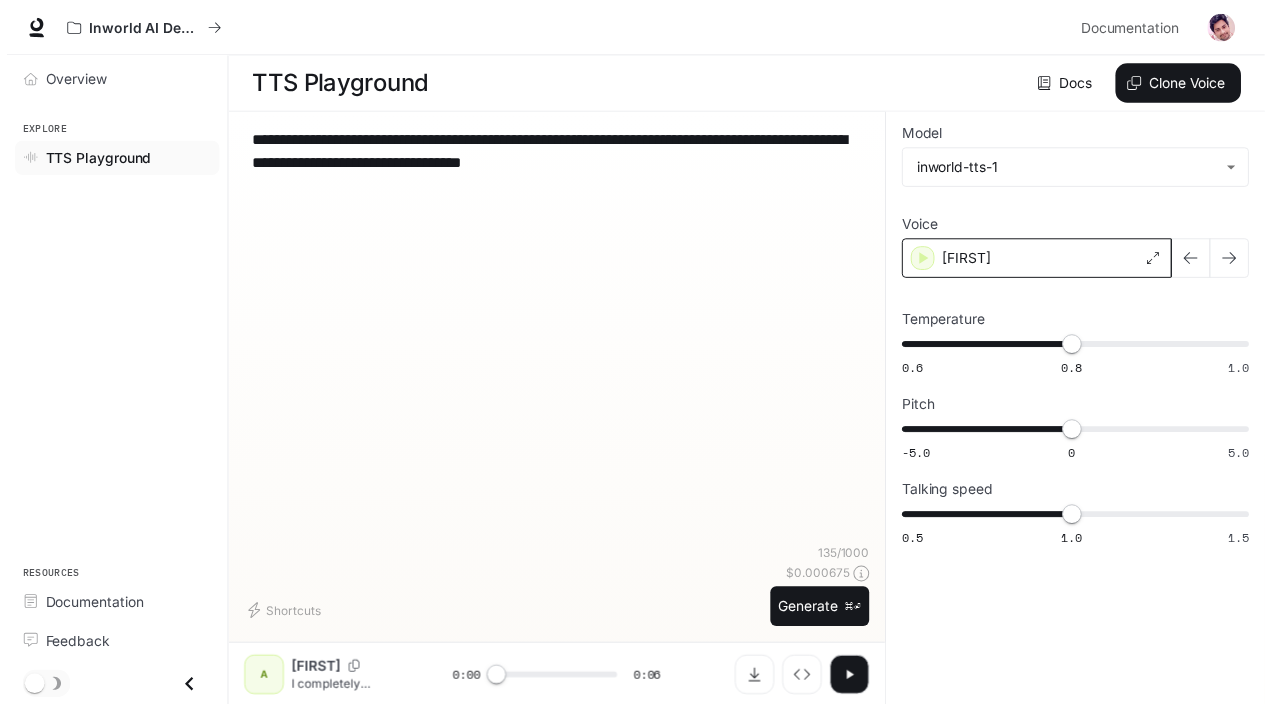 scroll, scrollTop: 1, scrollLeft: 0, axis: vertical 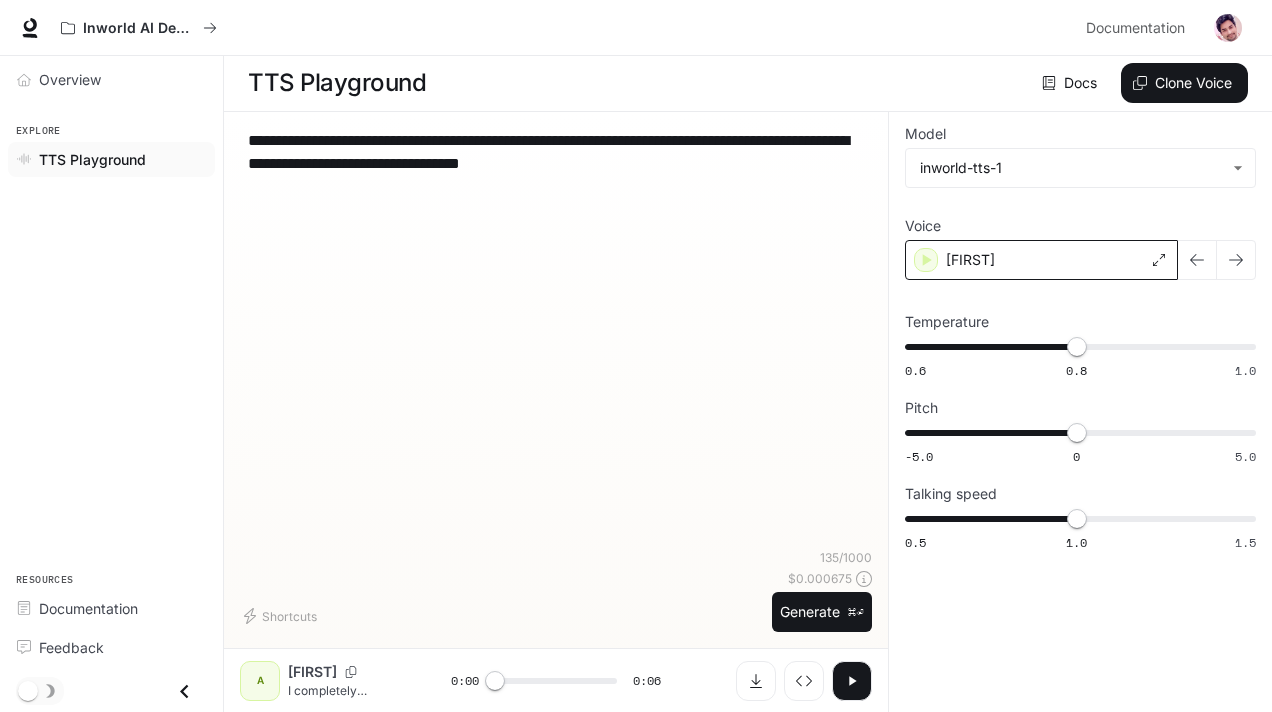 click on "A" at bounding box center (260, 681) 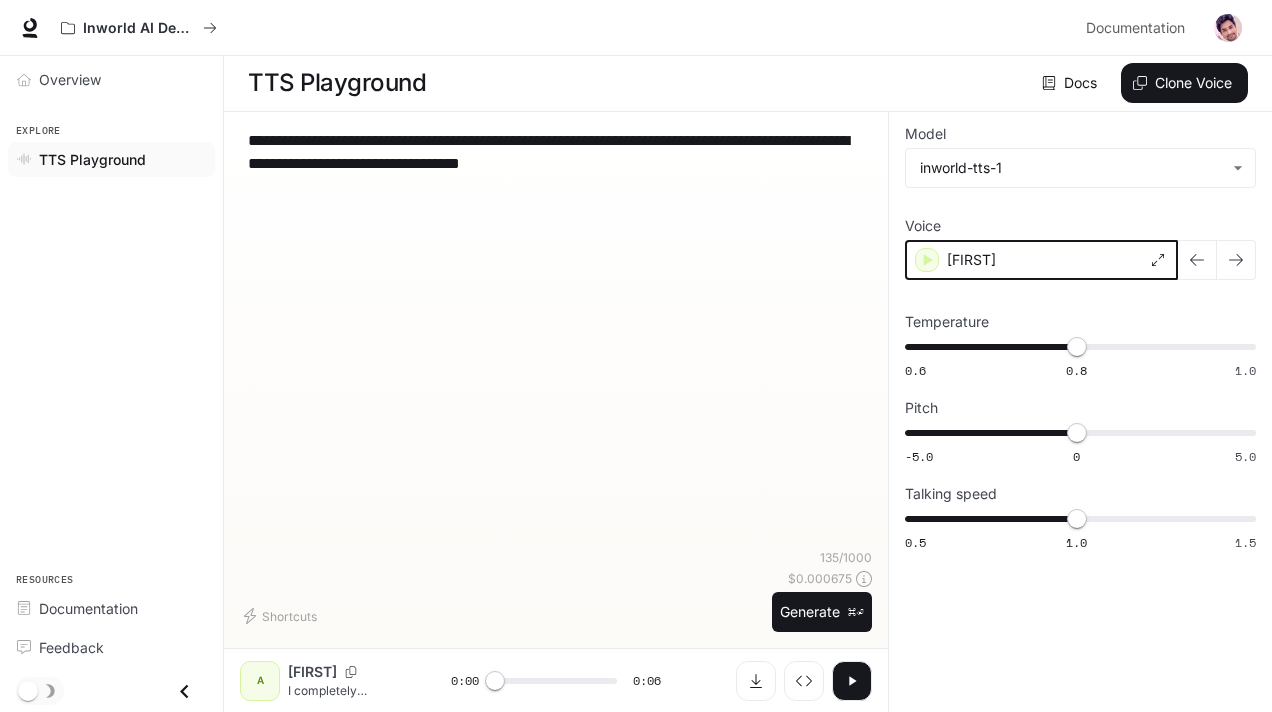click 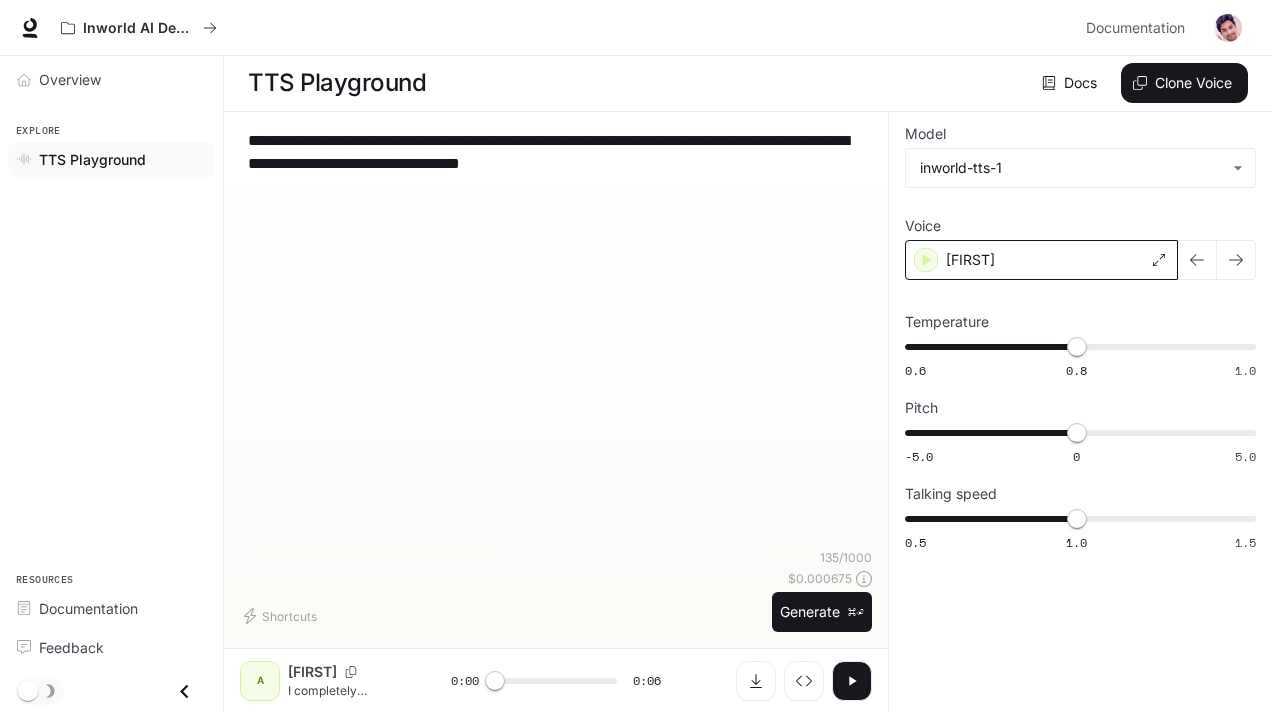 click 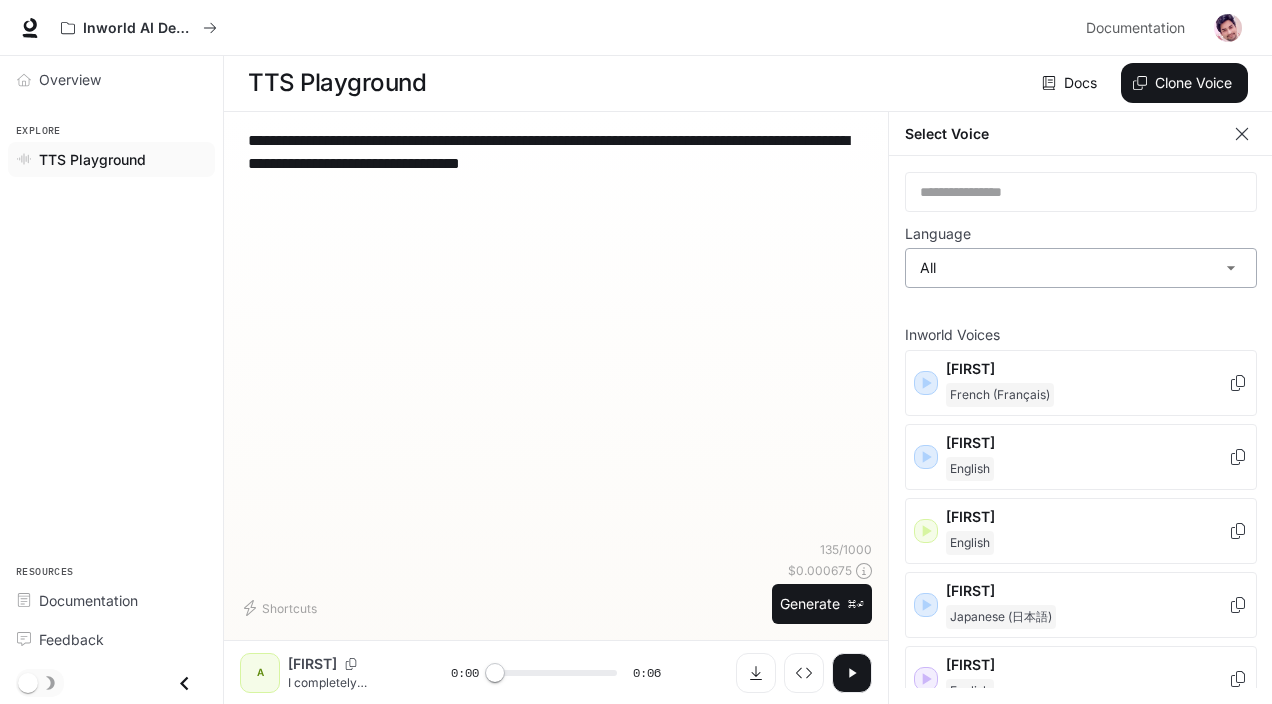 click on "**********" at bounding box center (636, 351) 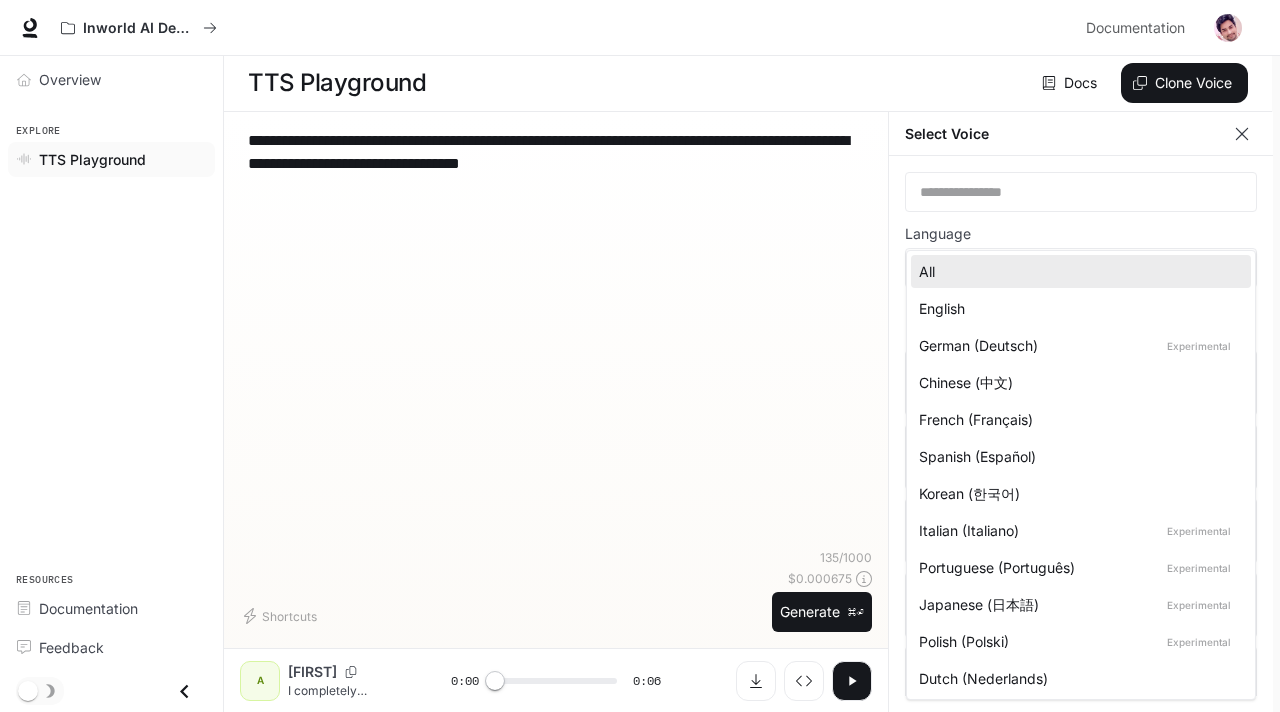 click on "English" at bounding box center (1077, 308) 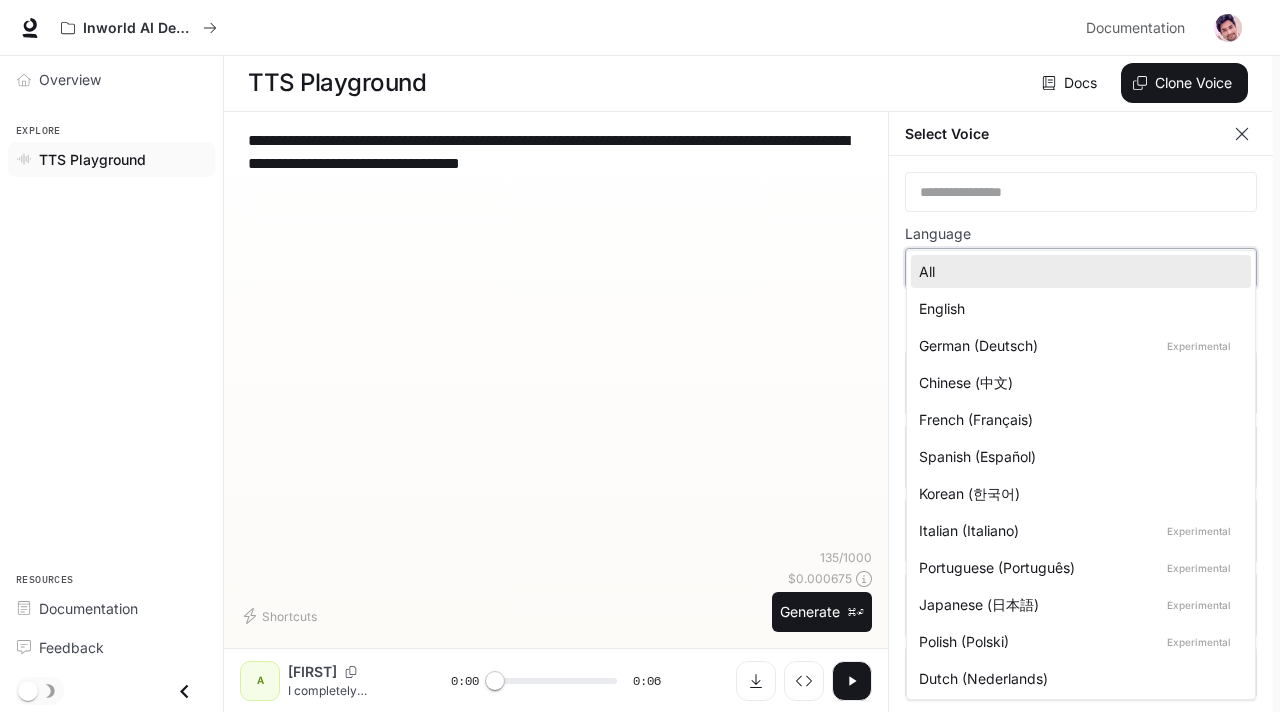 type on "*****" 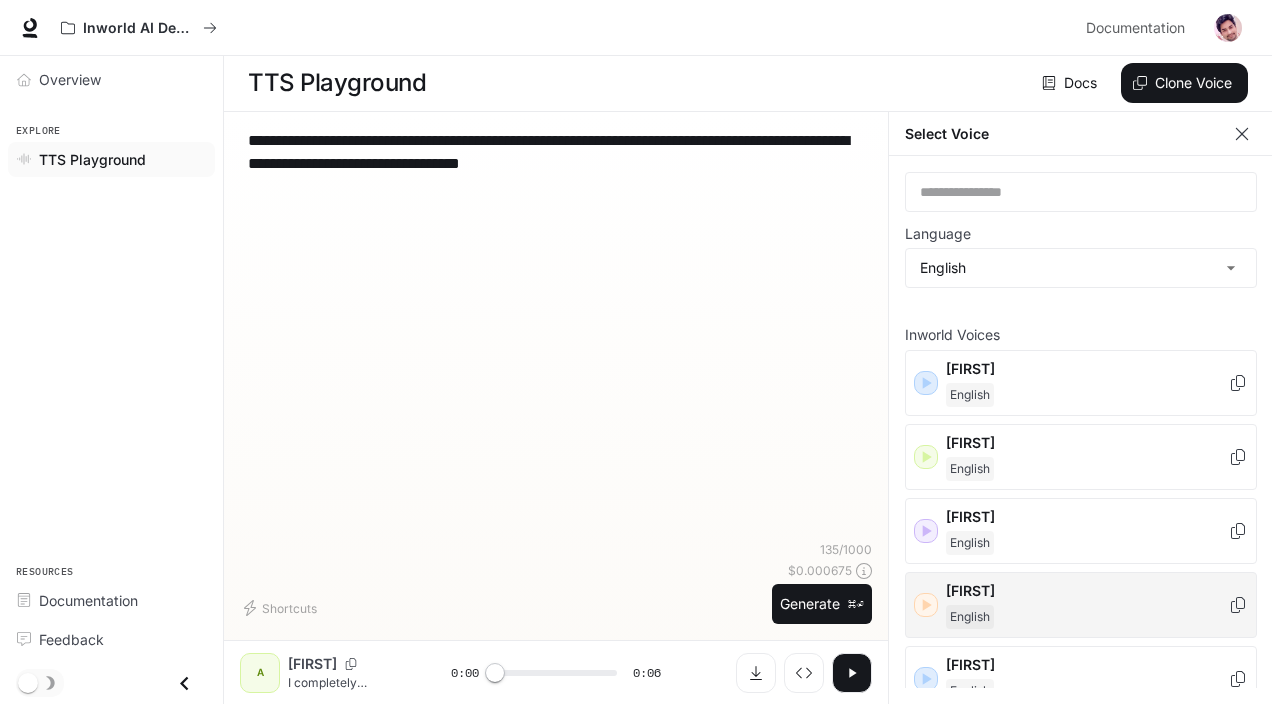 click 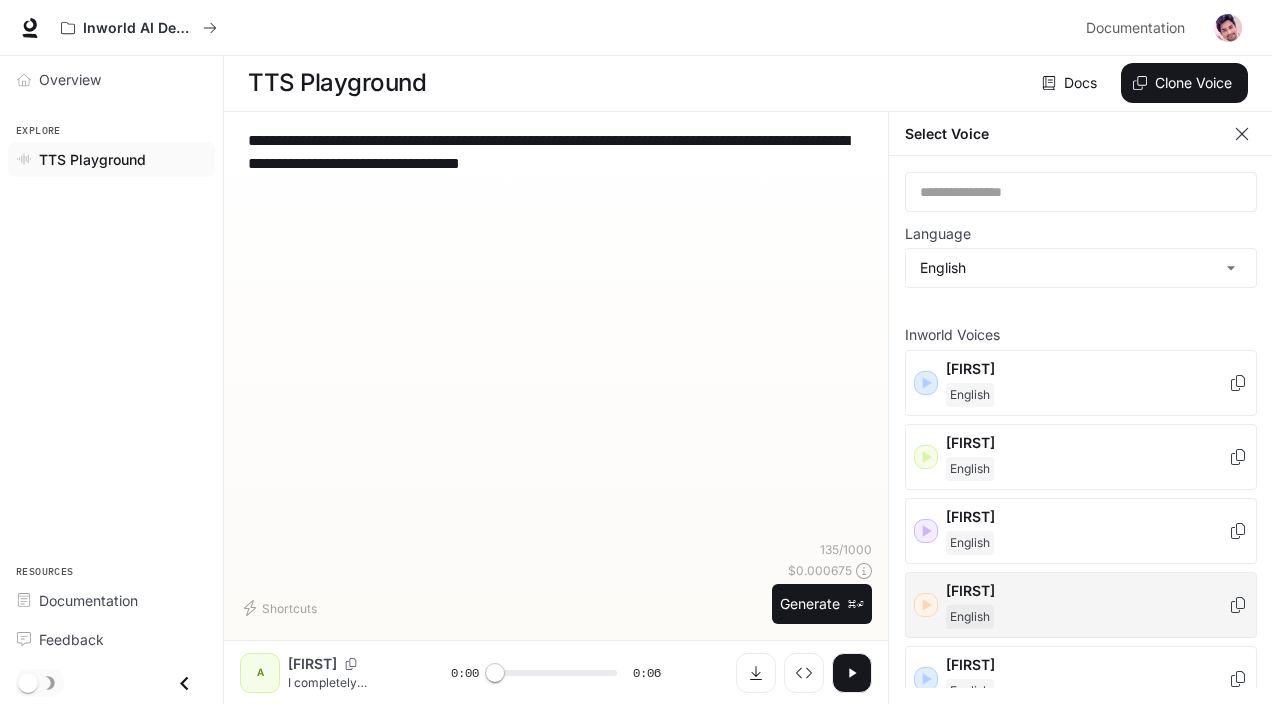 click on "**********" at bounding box center (556, 152) 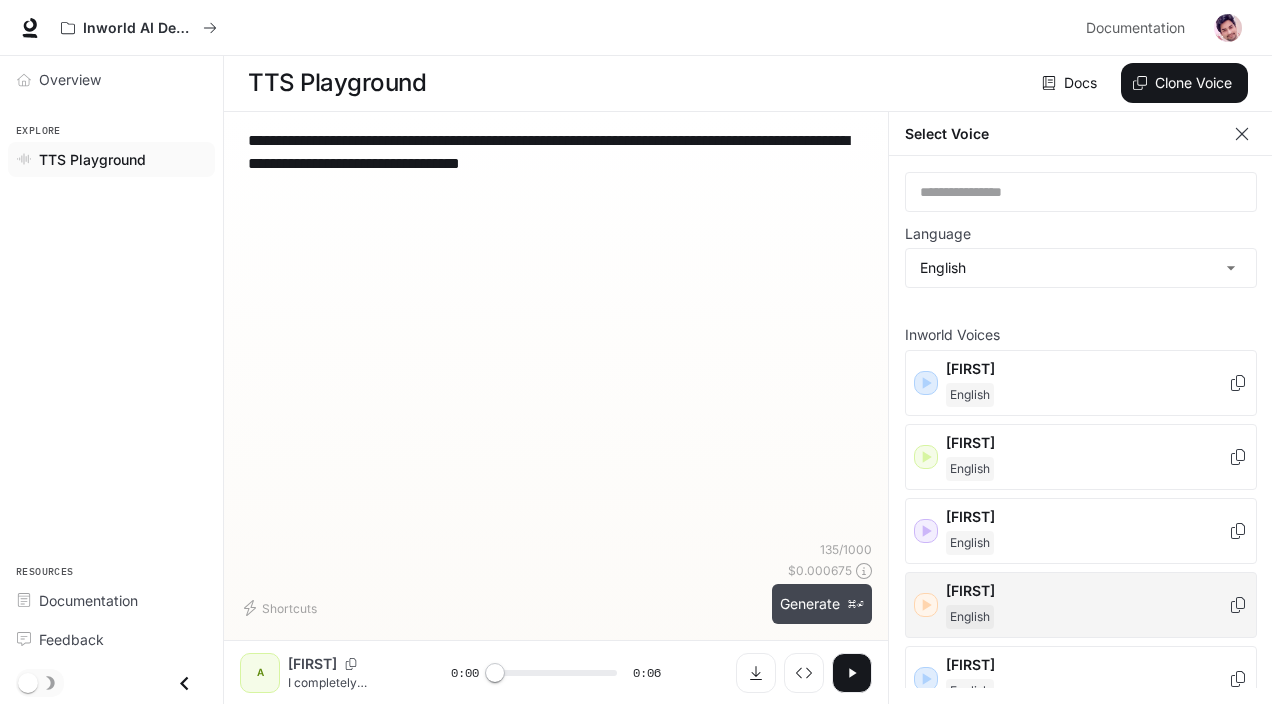 click on "Generate ⌘⏎" at bounding box center [822, 604] 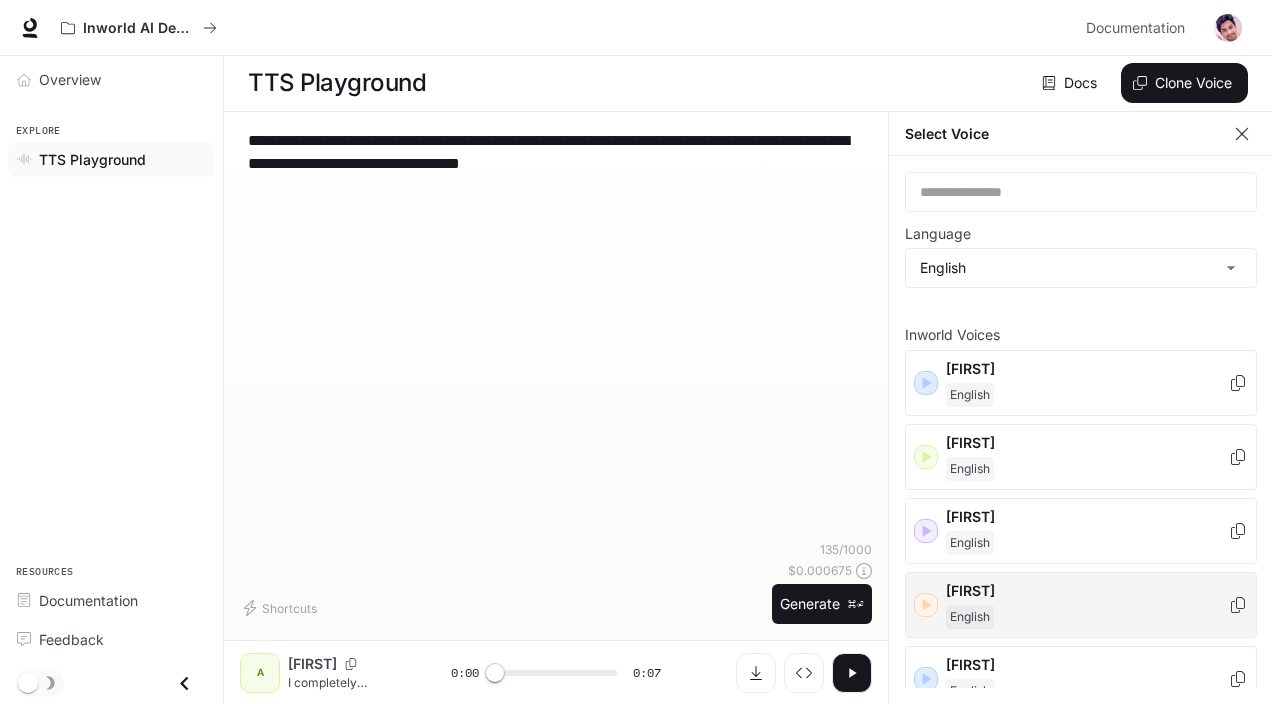 click on "English" at bounding box center (1087, 617) 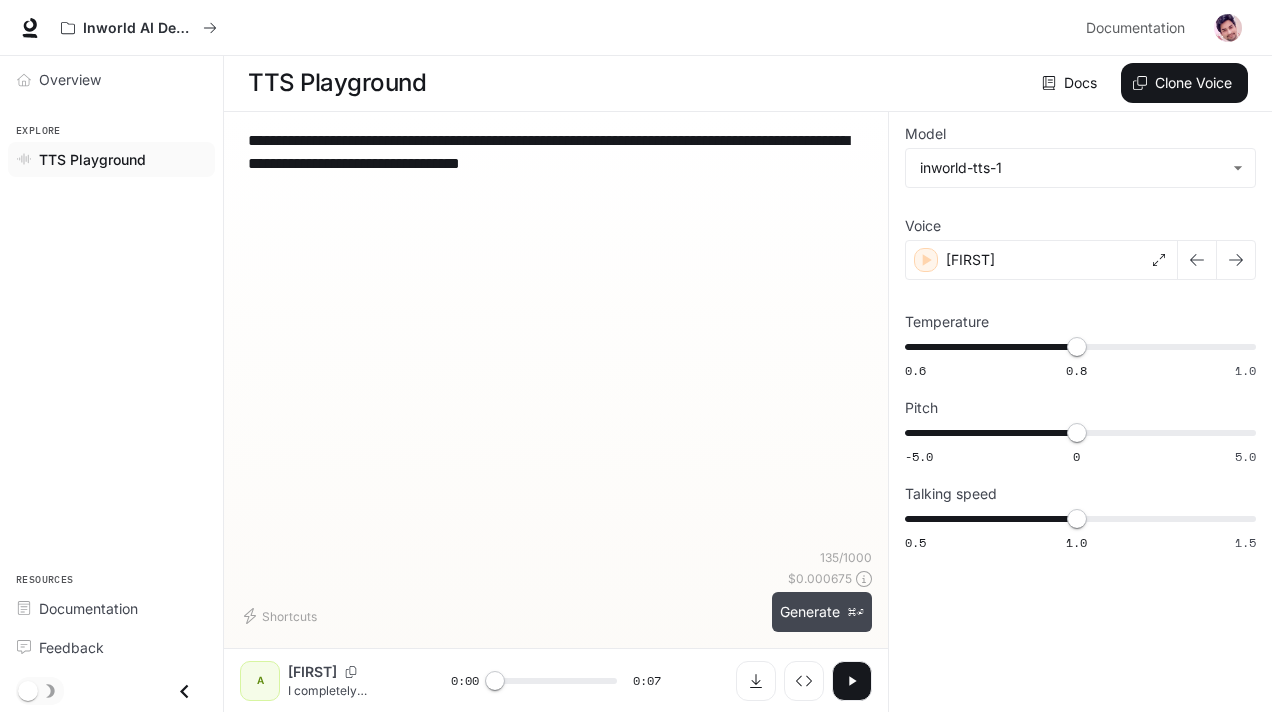 click on "Generate ⌘⏎" at bounding box center [822, 612] 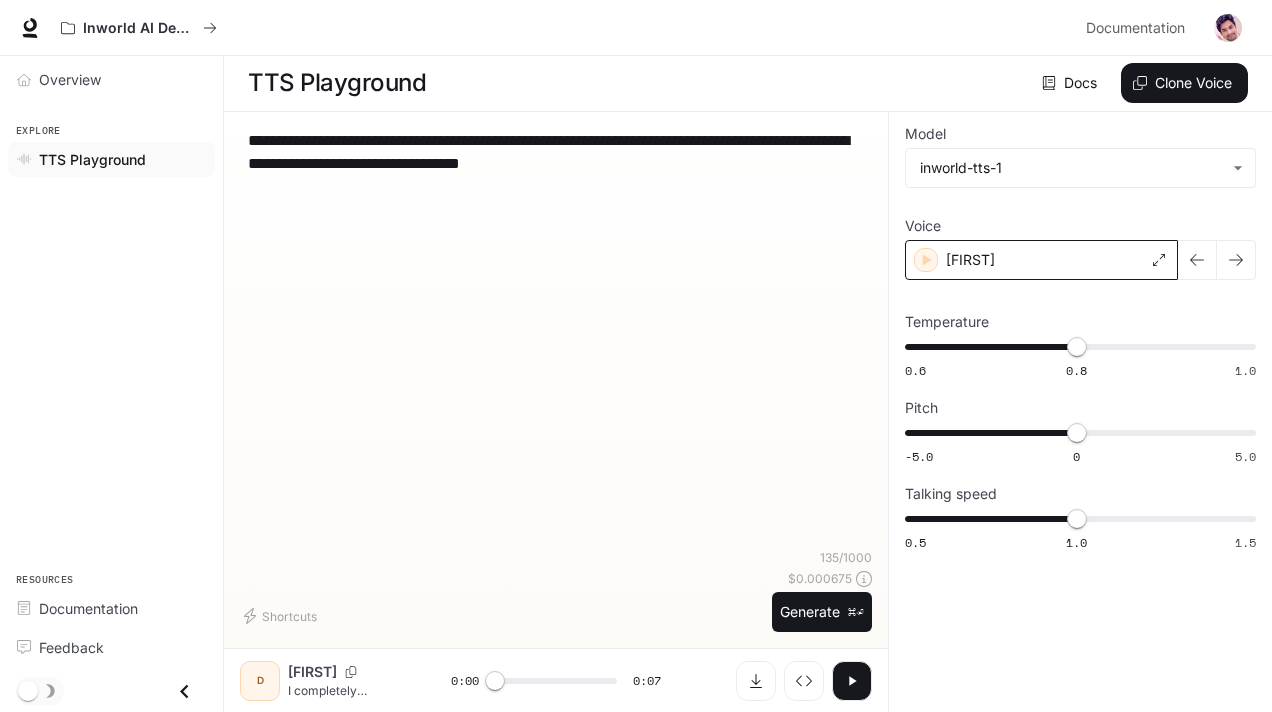 click 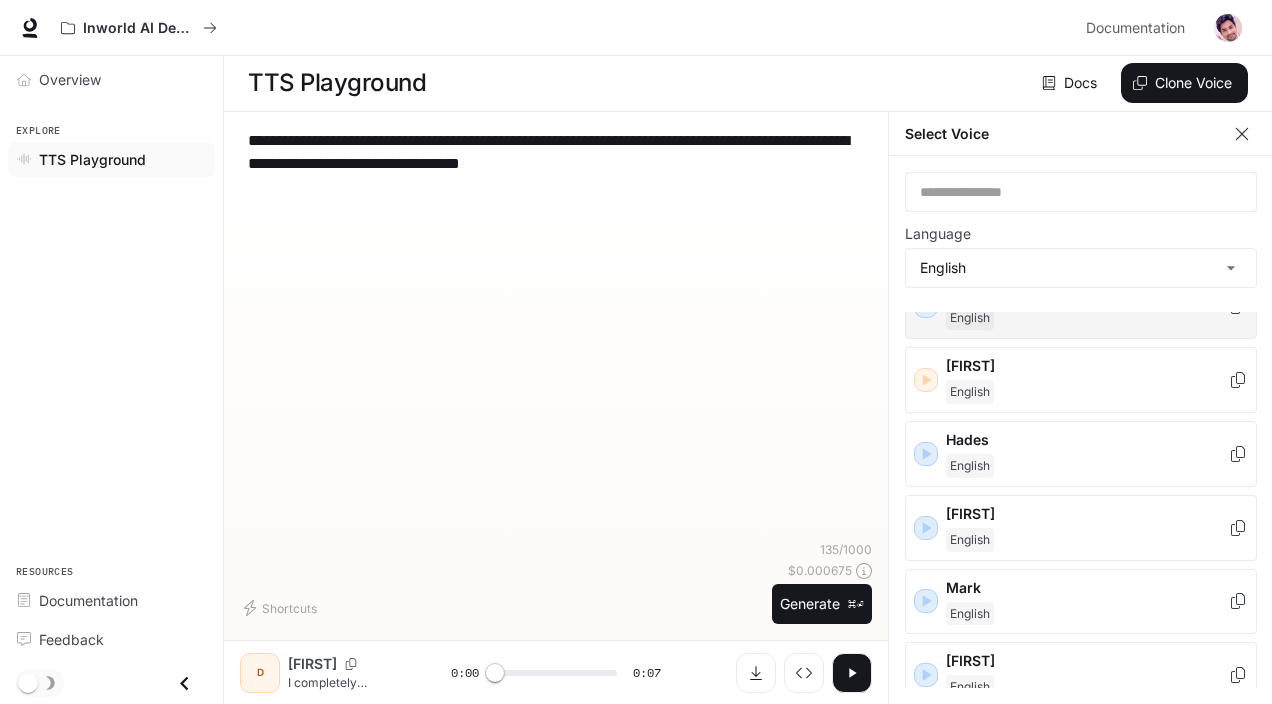 scroll, scrollTop: 524, scrollLeft: 0, axis: vertical 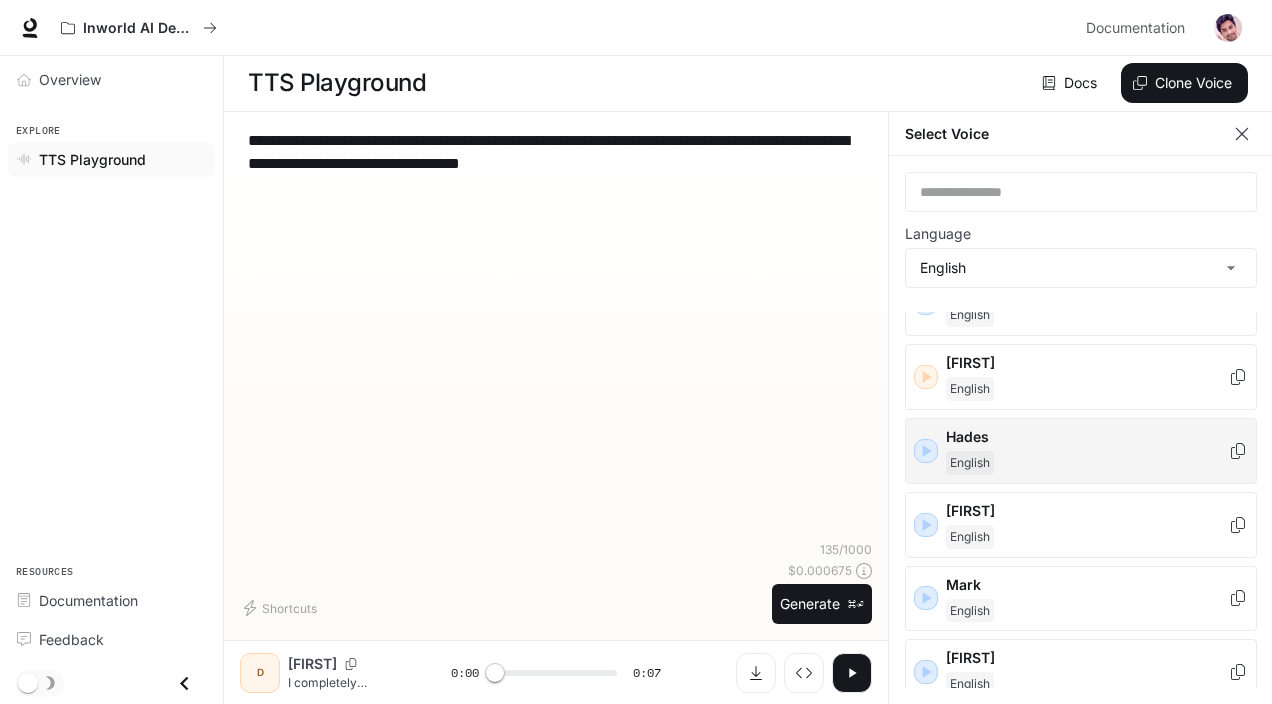 click 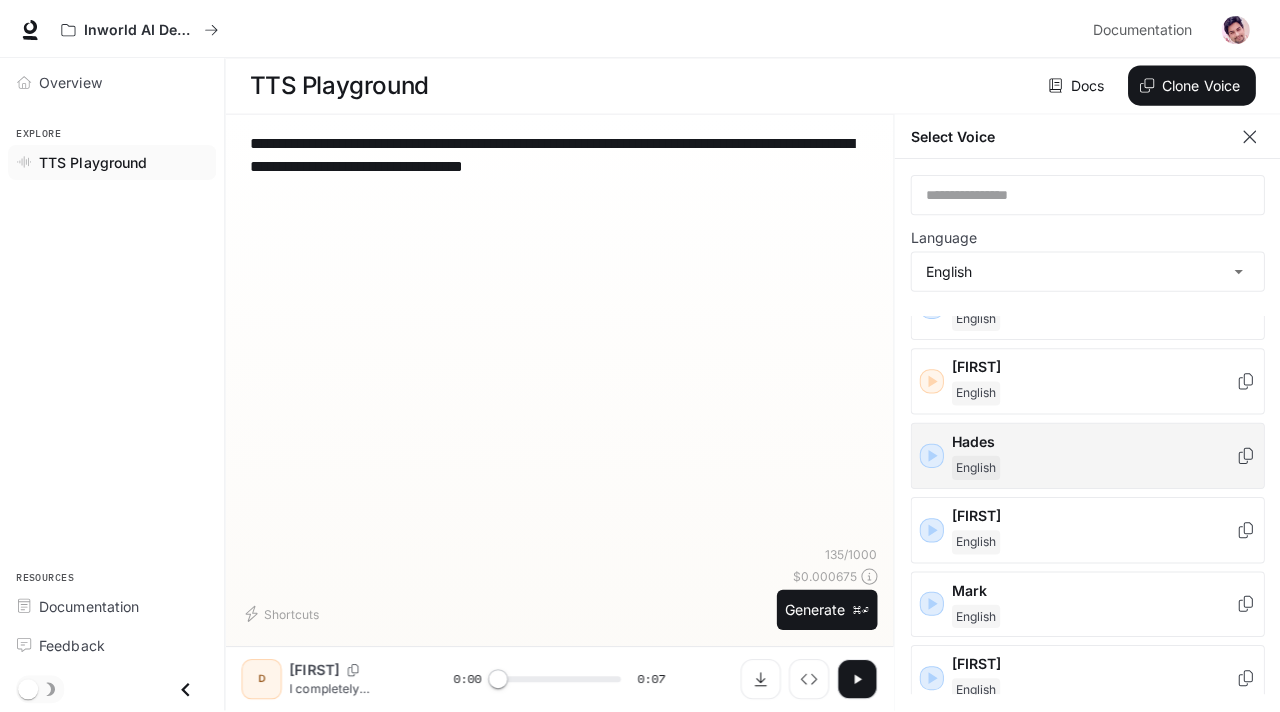 scroll, scrollTop: 0, scrollLeft: 0, axis: both 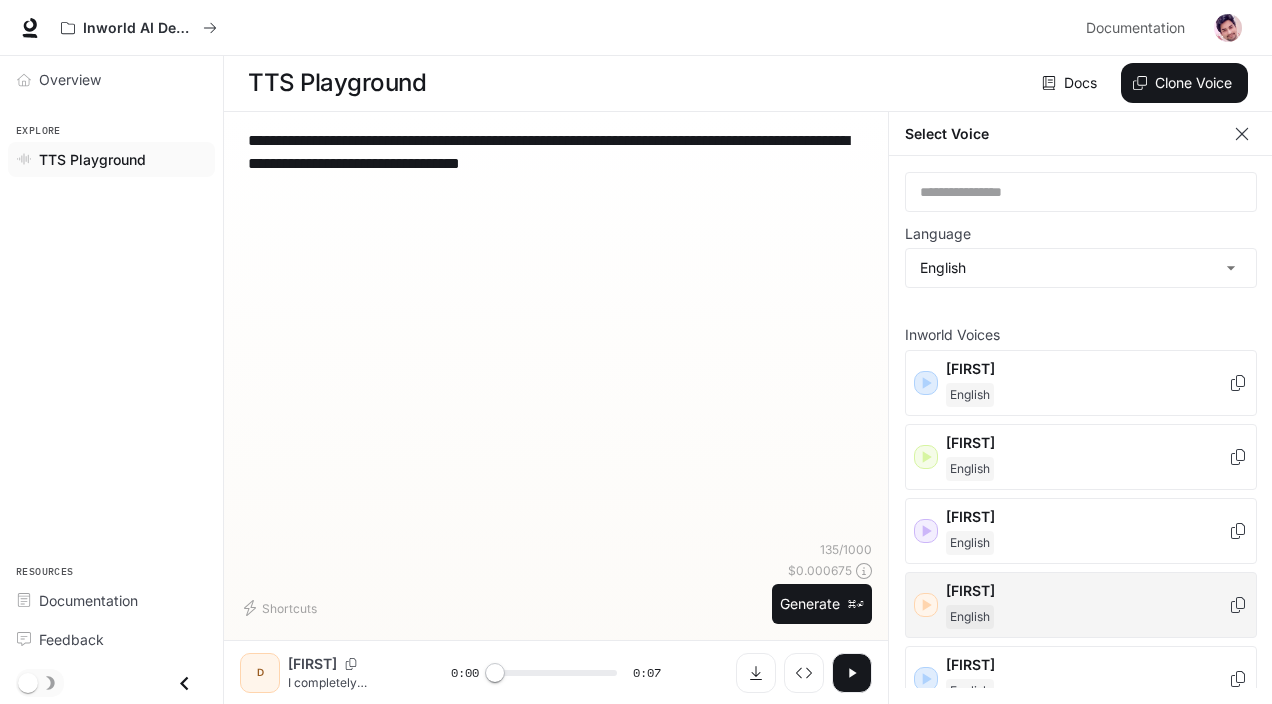 click on "[FIRST]" at bounding box center [1087, 591] 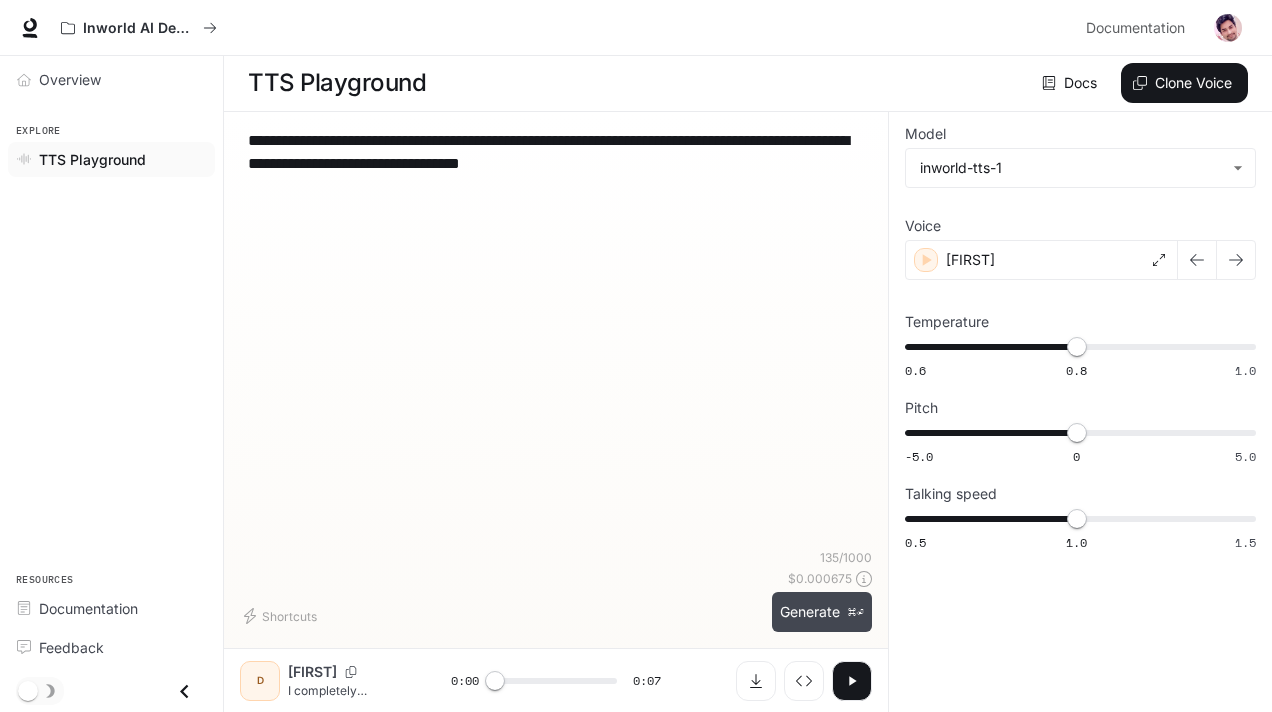 click on "Generate ⌘⏎" at bounding box center [822, 612] 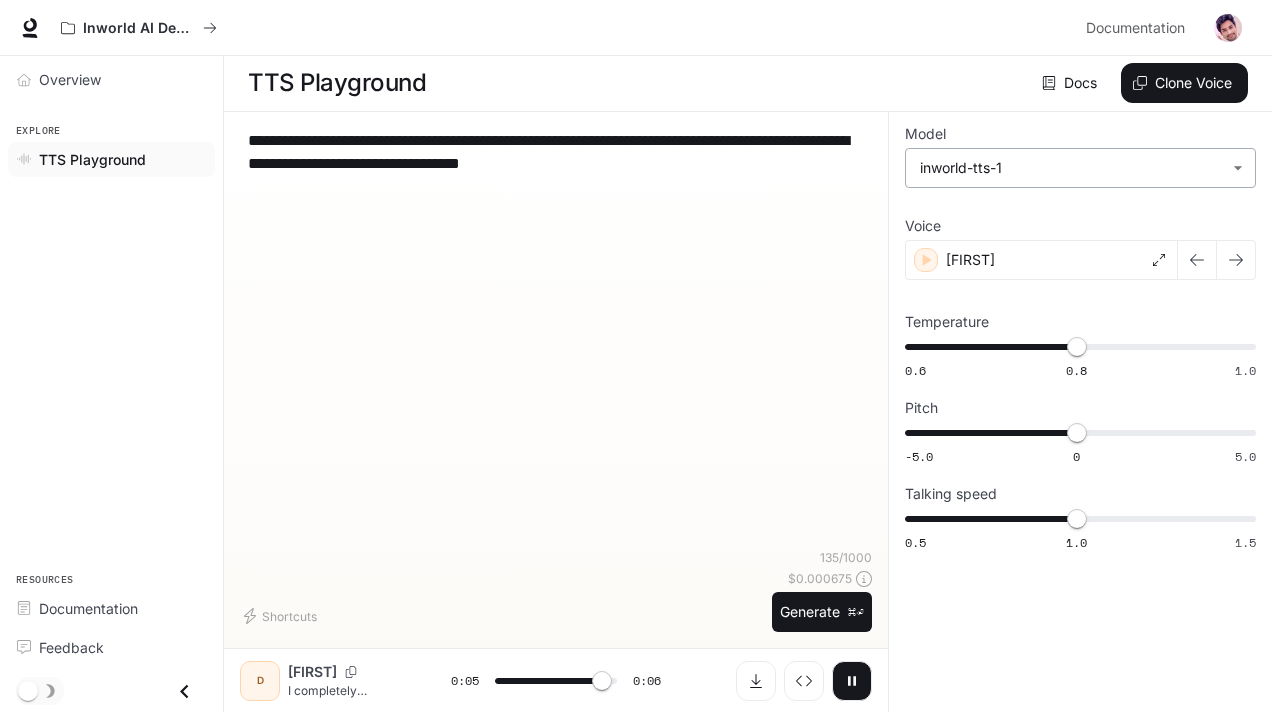 click on "**********" at bounding box center (636, 355) 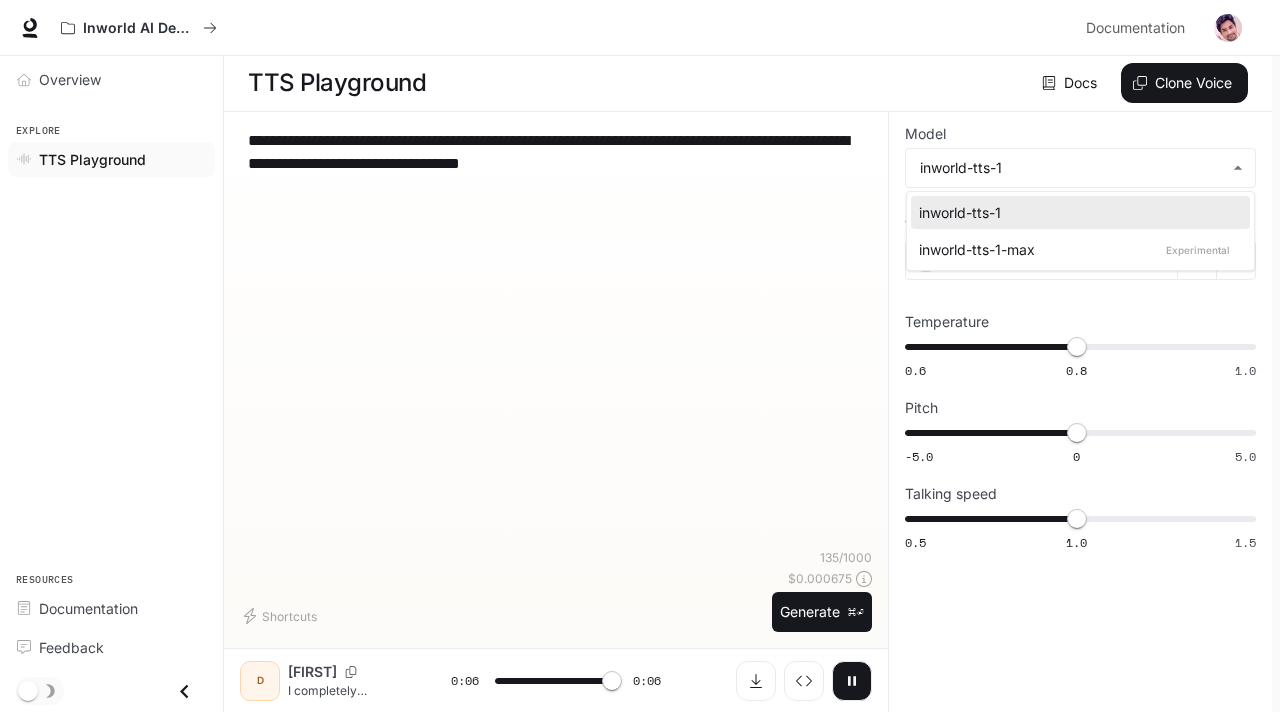 type on "*" 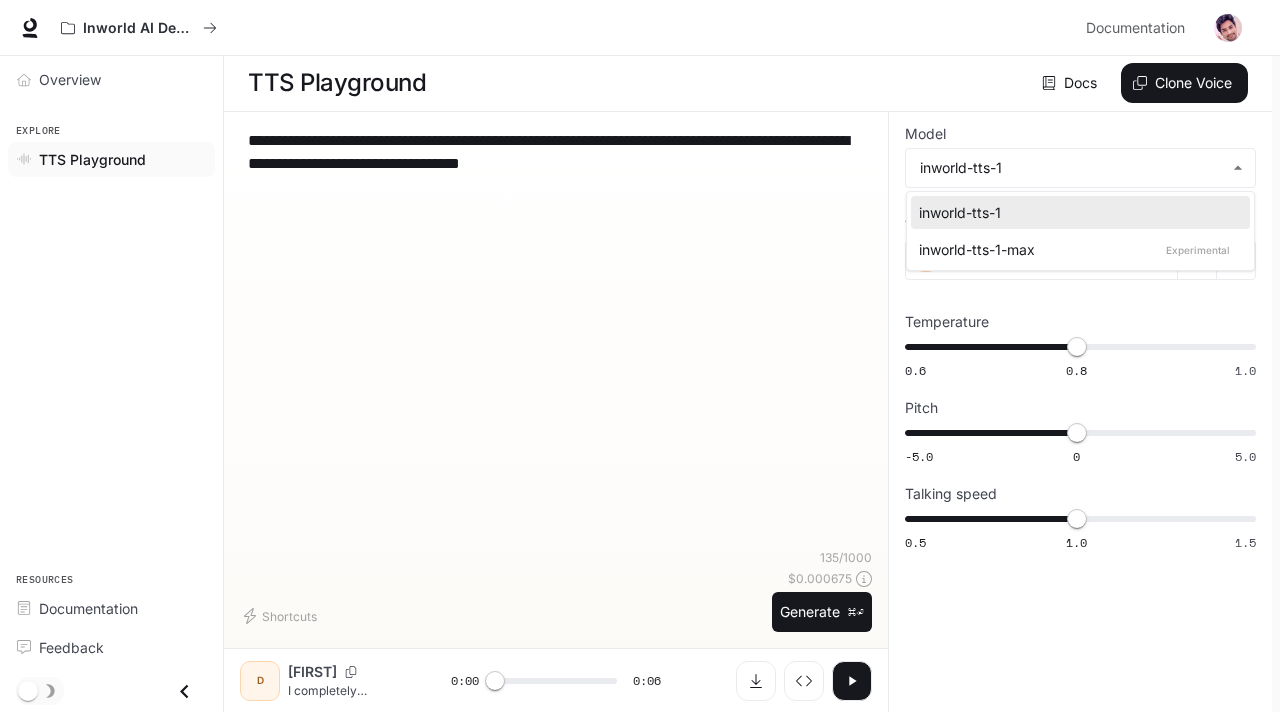 click on "inworld-tts-1-max Experimental" at bounding box center (1076, 249) 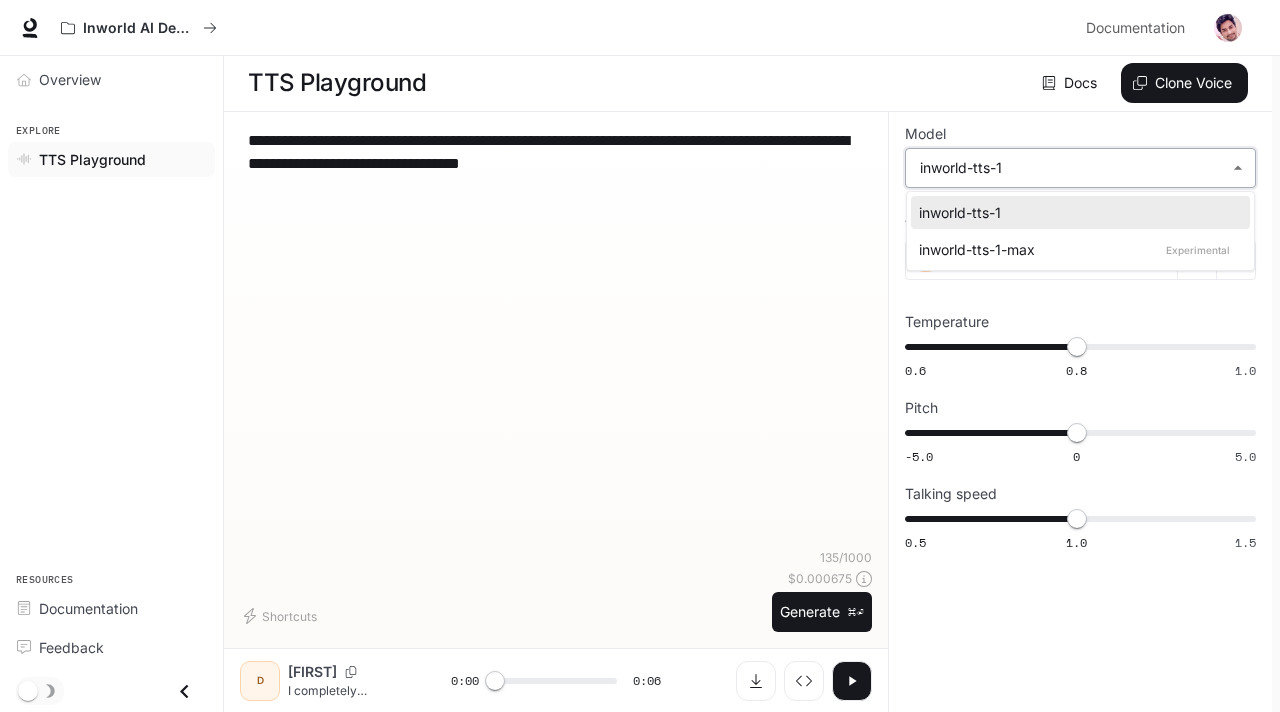 type on "**********" 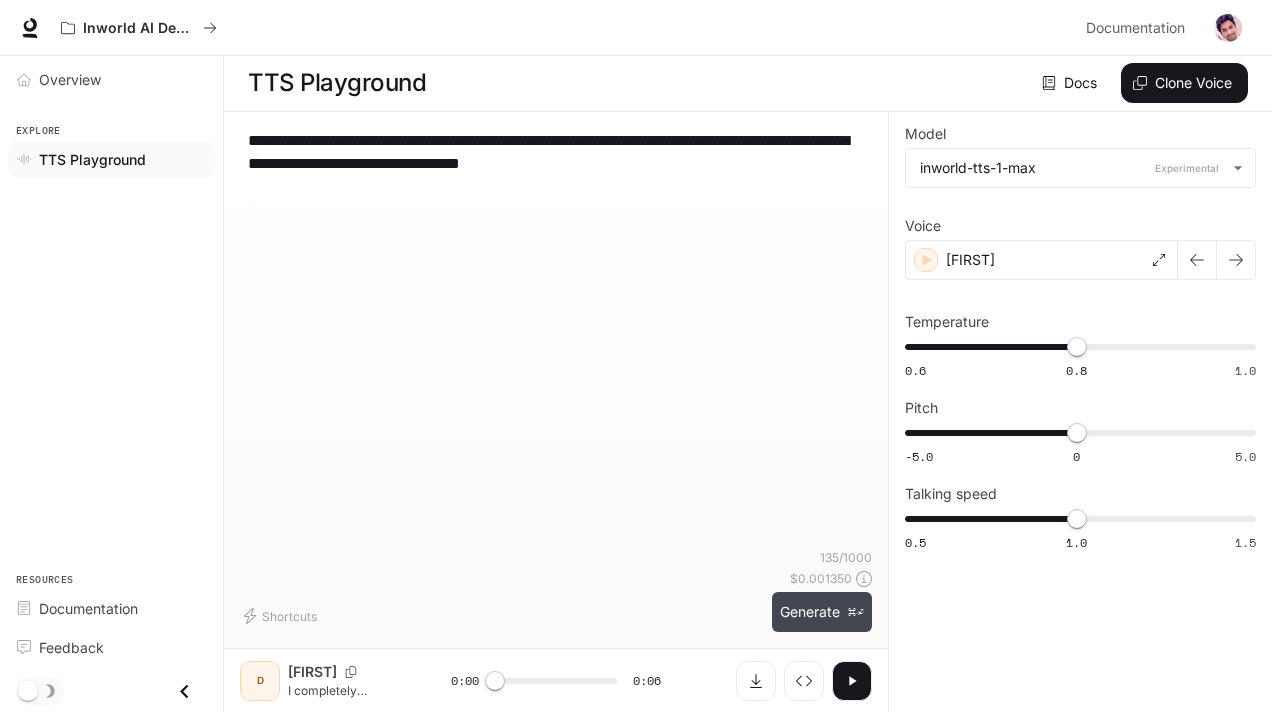 click on "Generate ⌘⏎" at bounding box center [822, 612] 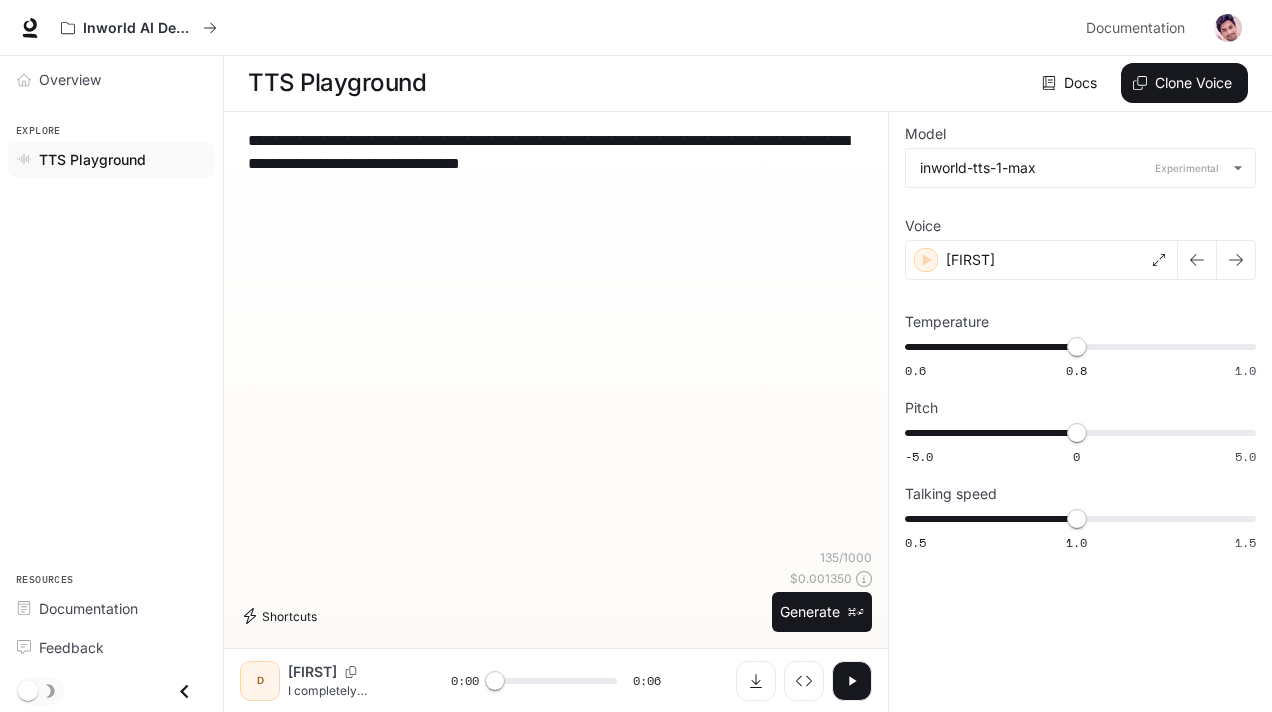 click on "Shortcuts" at bounding box center (282, 616) 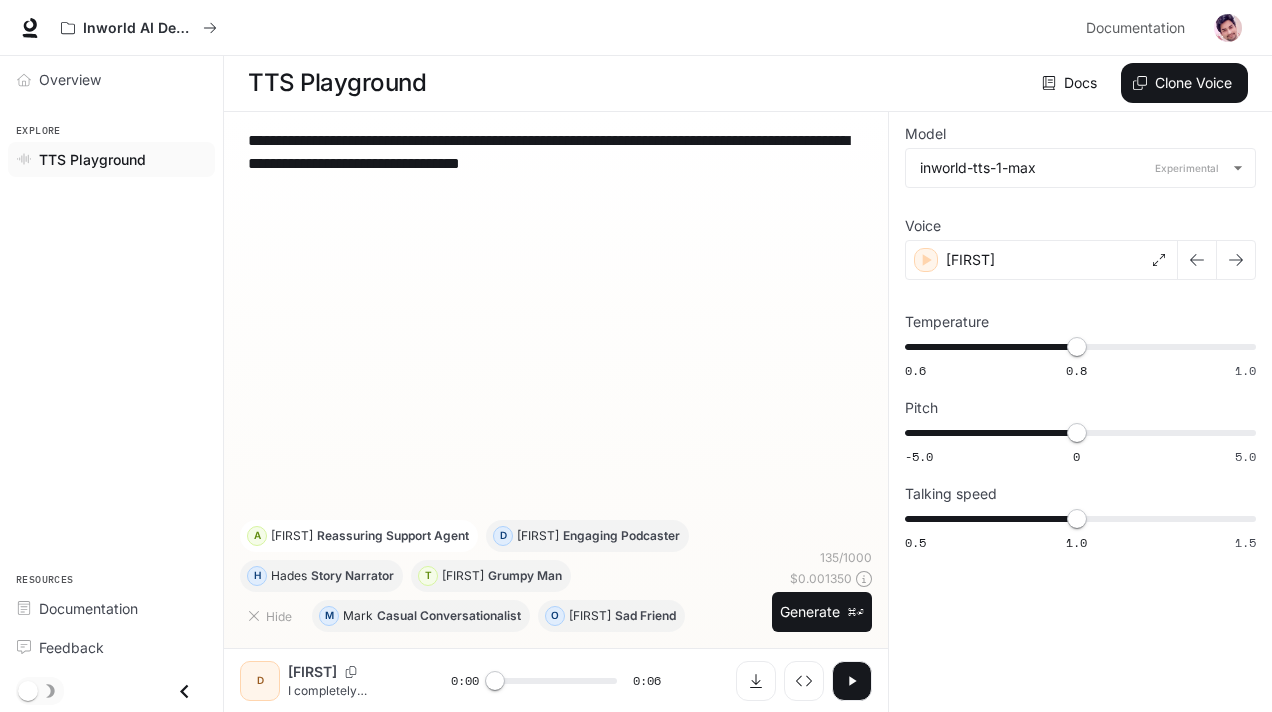click on "Reassuring Support Agent" at bounding box center (393, 536) 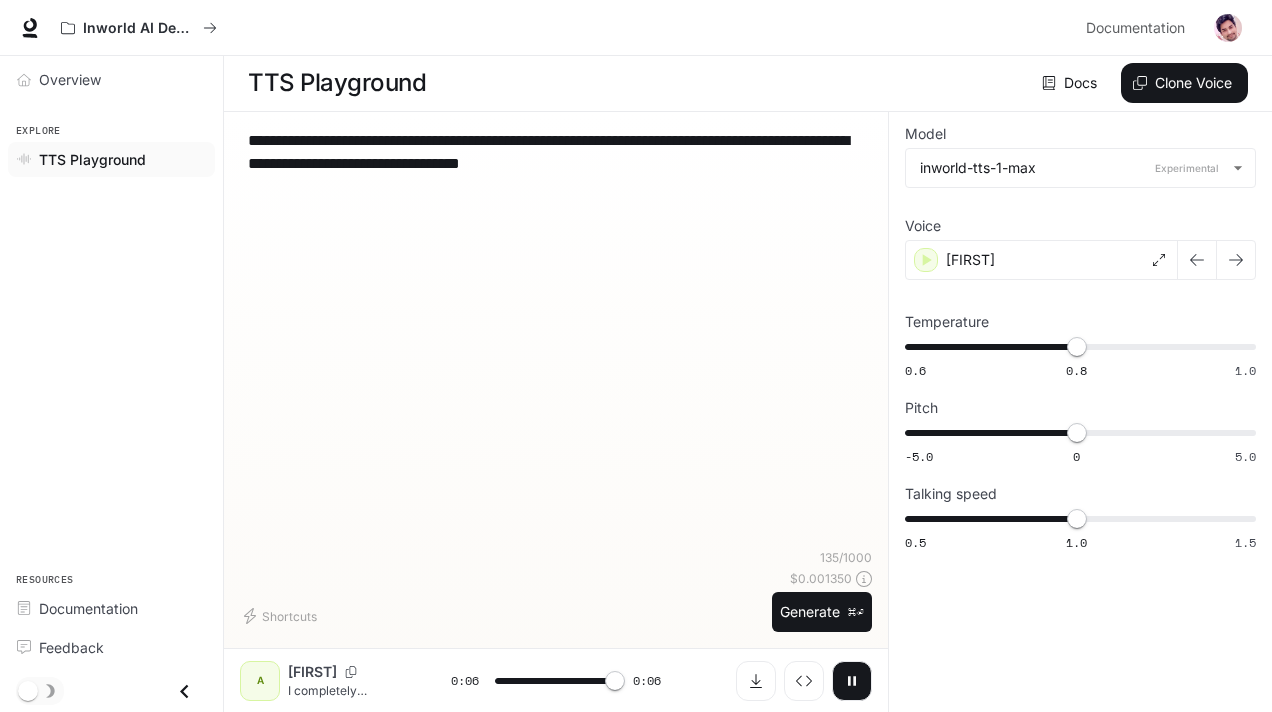 type on "*" 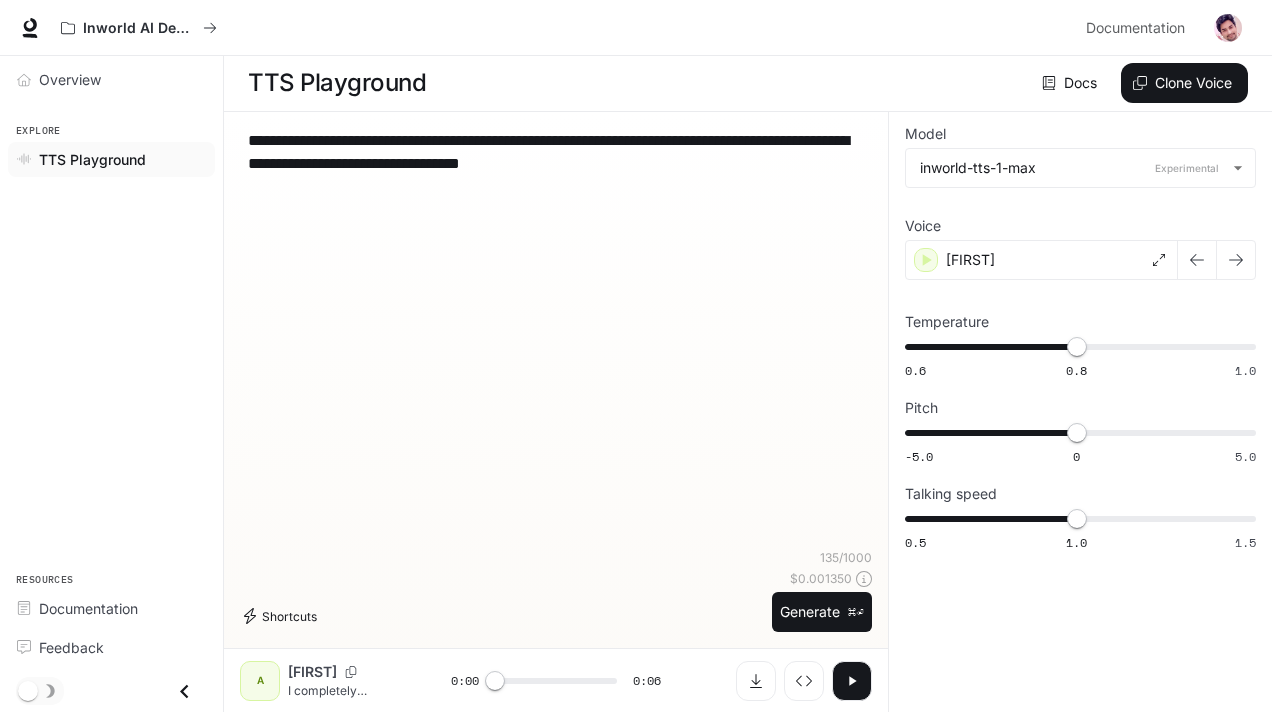 click on "Shortcuts" at bounding box center (282, 616) 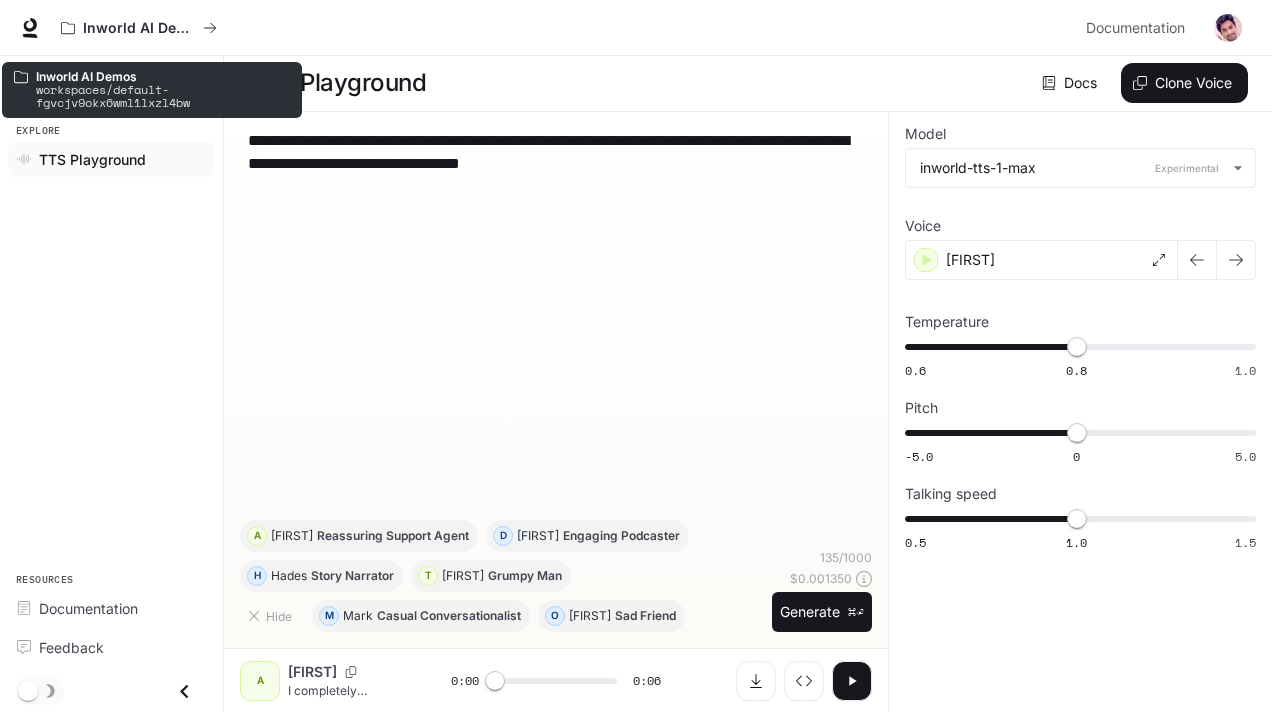 click on "**********" at bounding box center (556, 324) 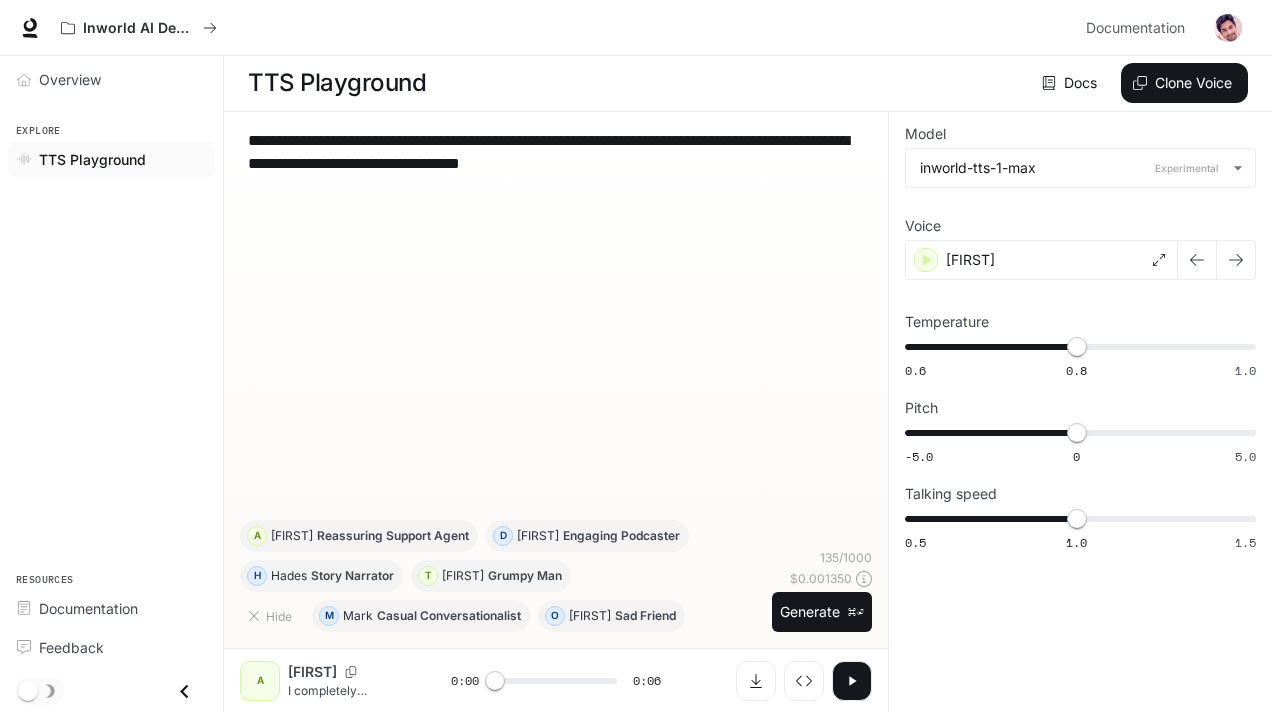 click on "**********" at bounding box center (556, 324) 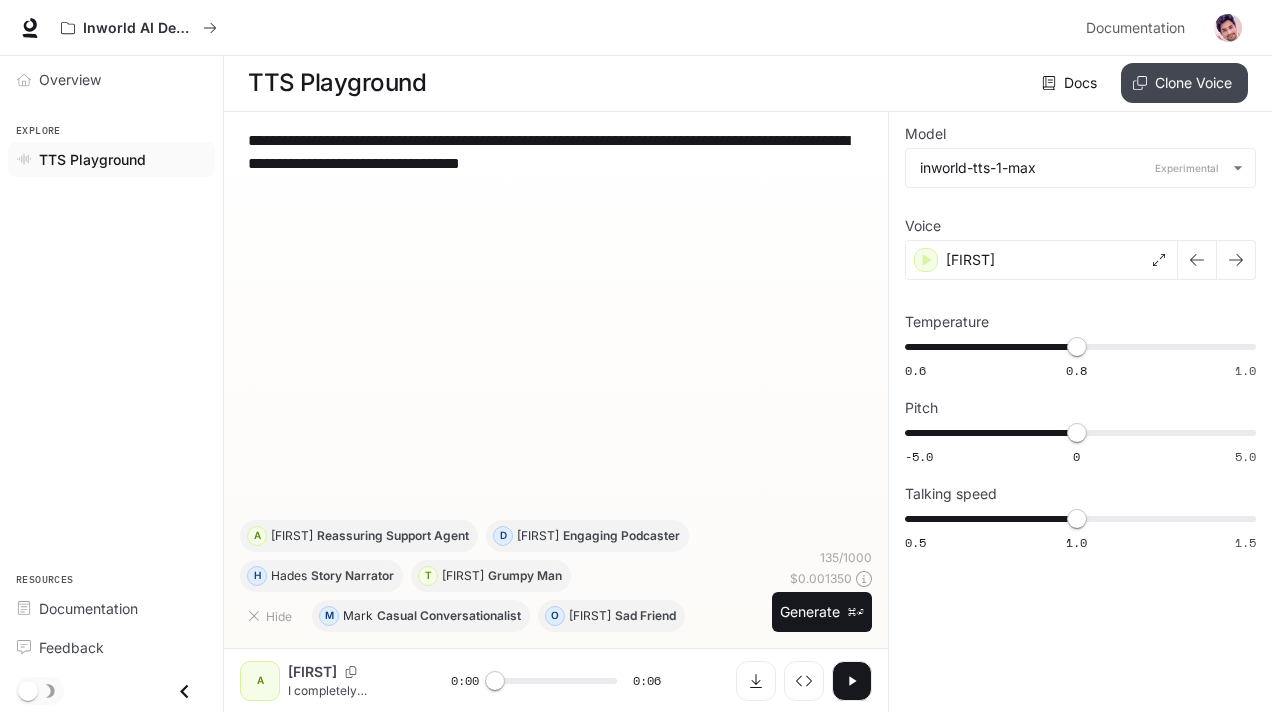 click on "Clone Voice" at bounding box center (1184, 83) 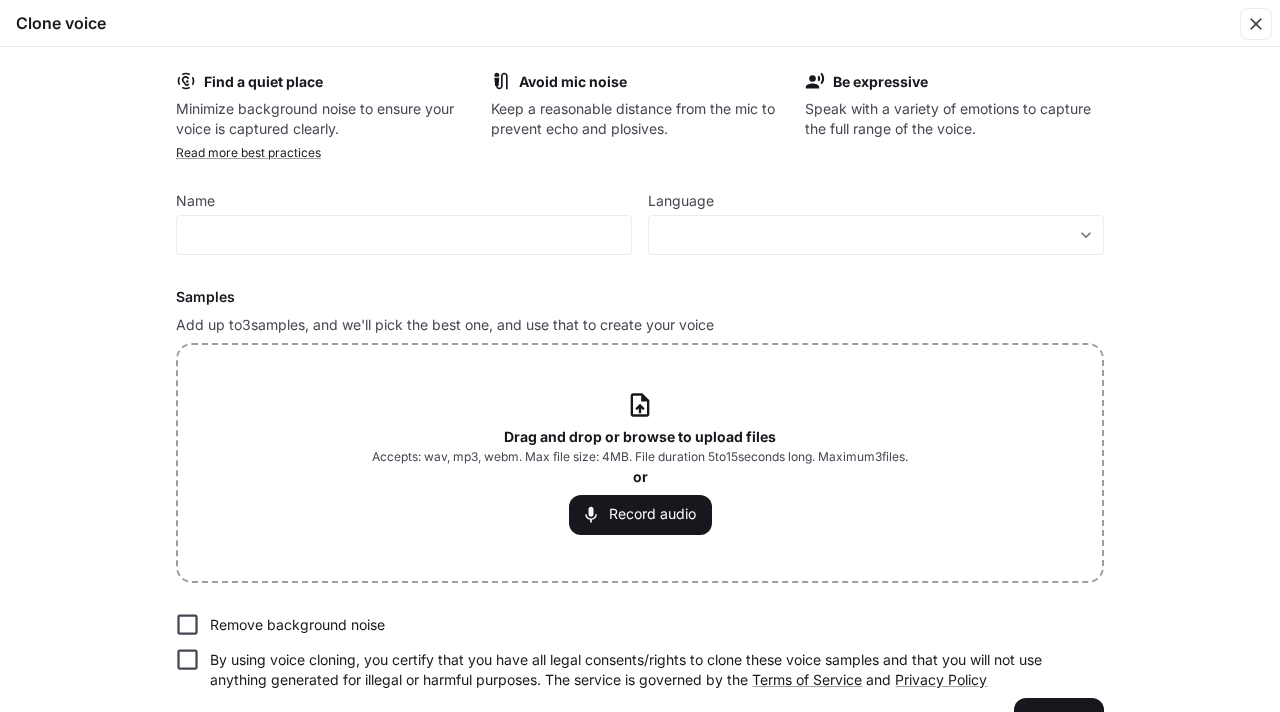 scroll, scrollTop: 50, scrollLeft: 0, axis: vertical 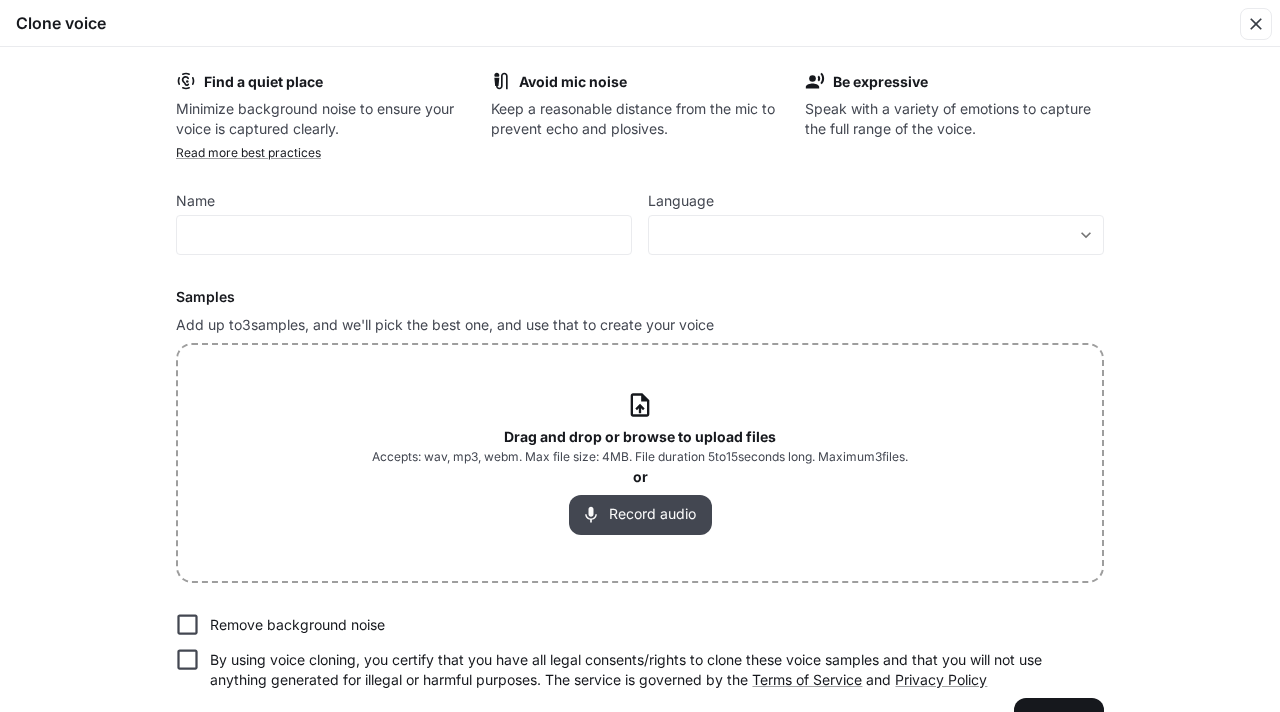 click on "Record audio" at bounding box center (640, 515) 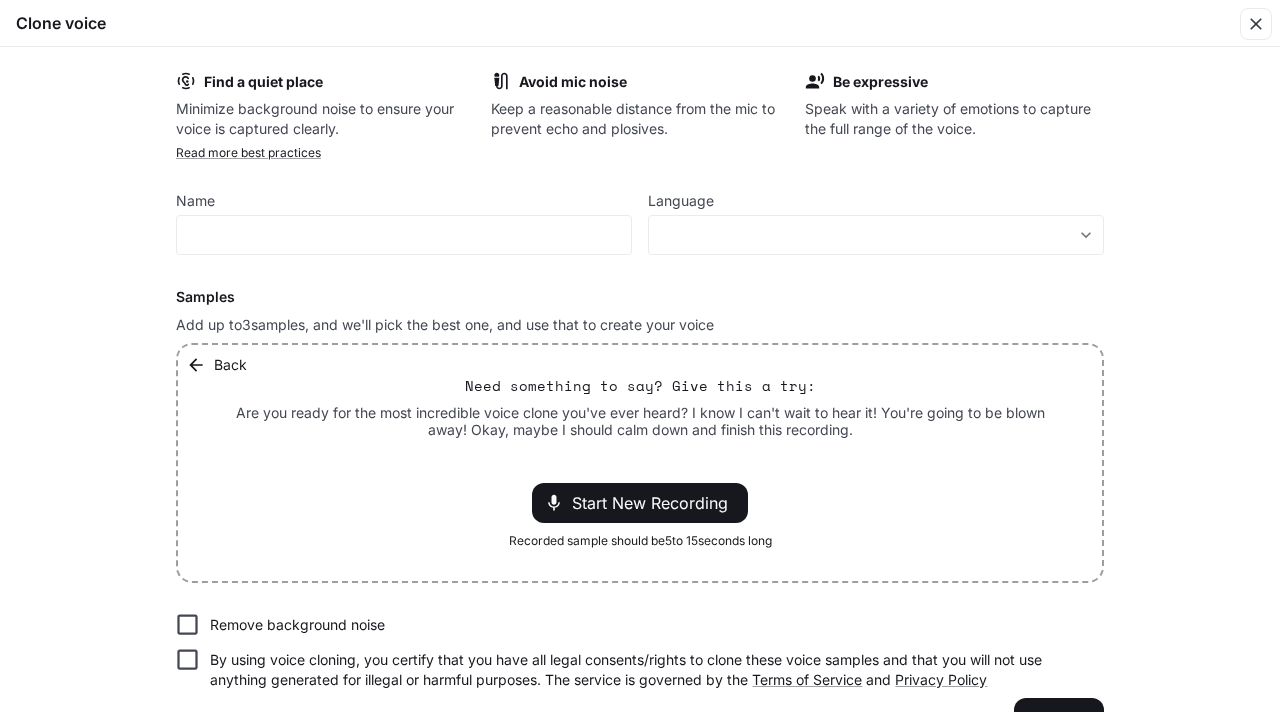 click on "Are you ready for the most incredible voice clone you've ever heard? I know I can't wait to hear it! You're going to be blown away! Okay, maybe I should calm down and finish this recording." at bounding box center [640, 421] 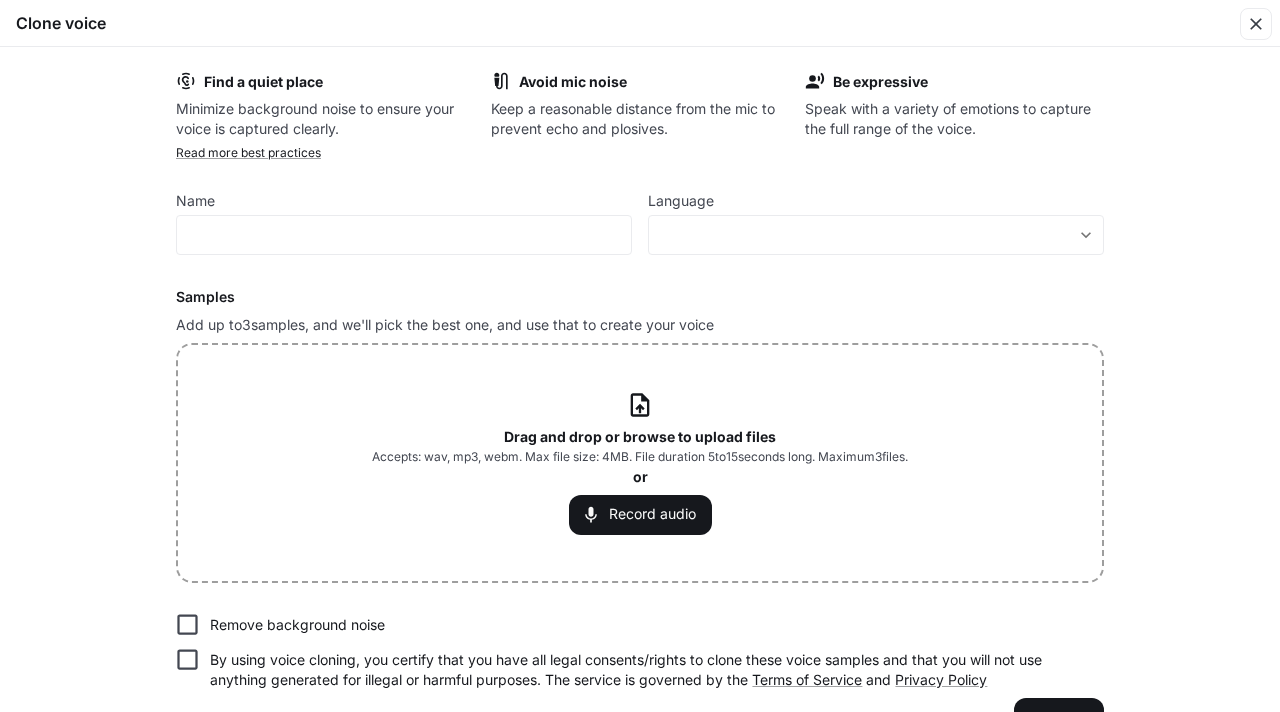 click on "Drag and drop or browse to upload files Accepts: wav, mp3, webm. Max file size: 4MB. File duration 5 to 15 seconds long. Maximum 3 files. or Record audio" at bounding box center (640, 462) 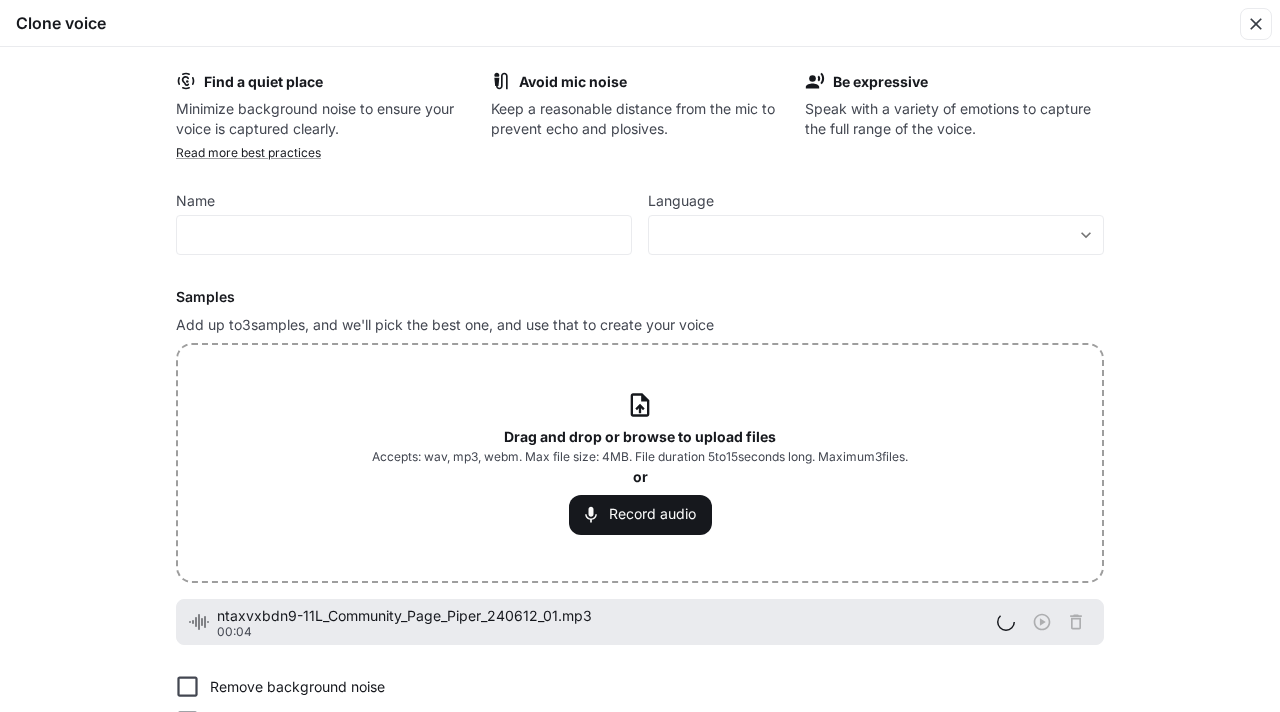 scroll, scrollTop: 112, scrollLeft: 0, axis: vertical 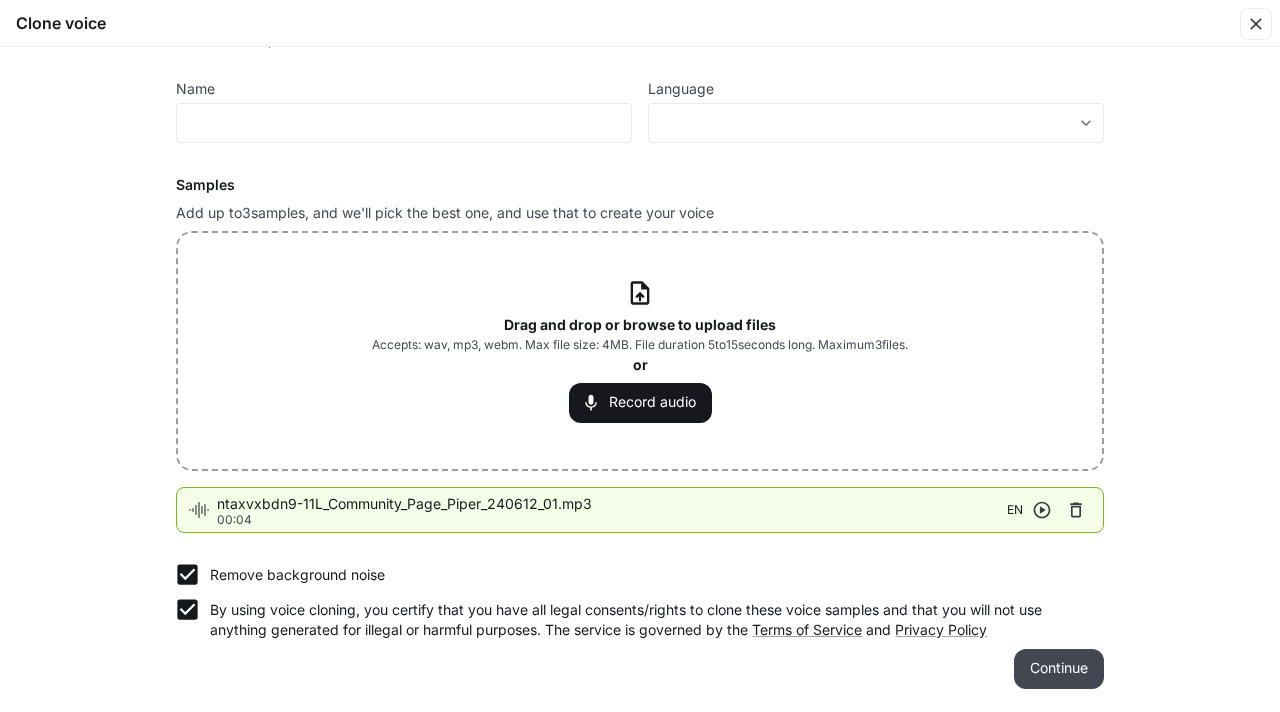 click on "Continue" at bounding box center [1059, 669] 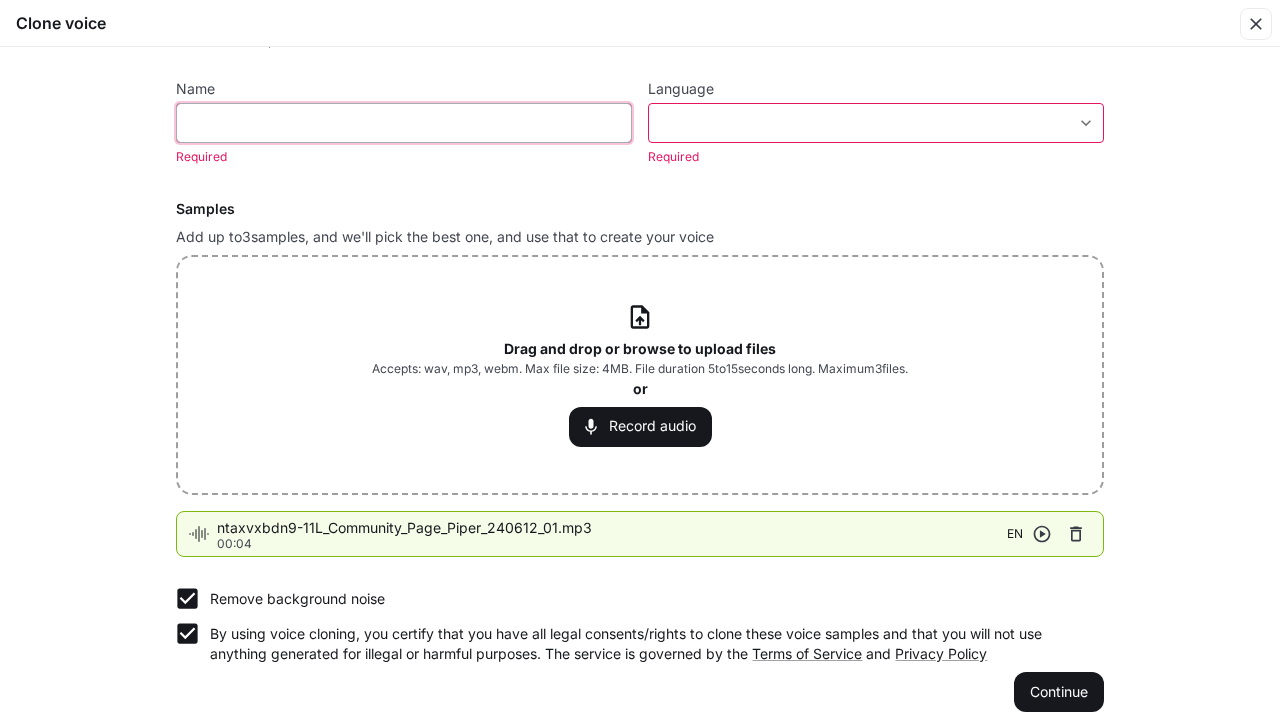 click at bounding box center (404, 123) 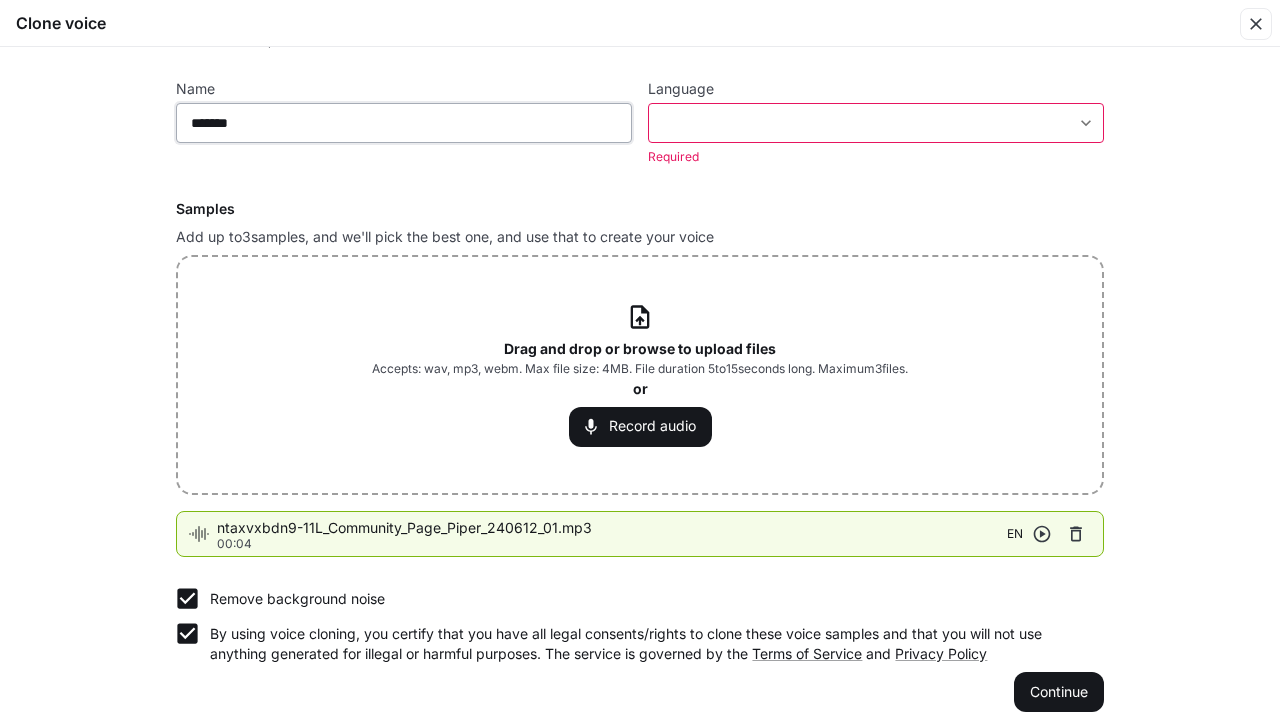 type on "*******" 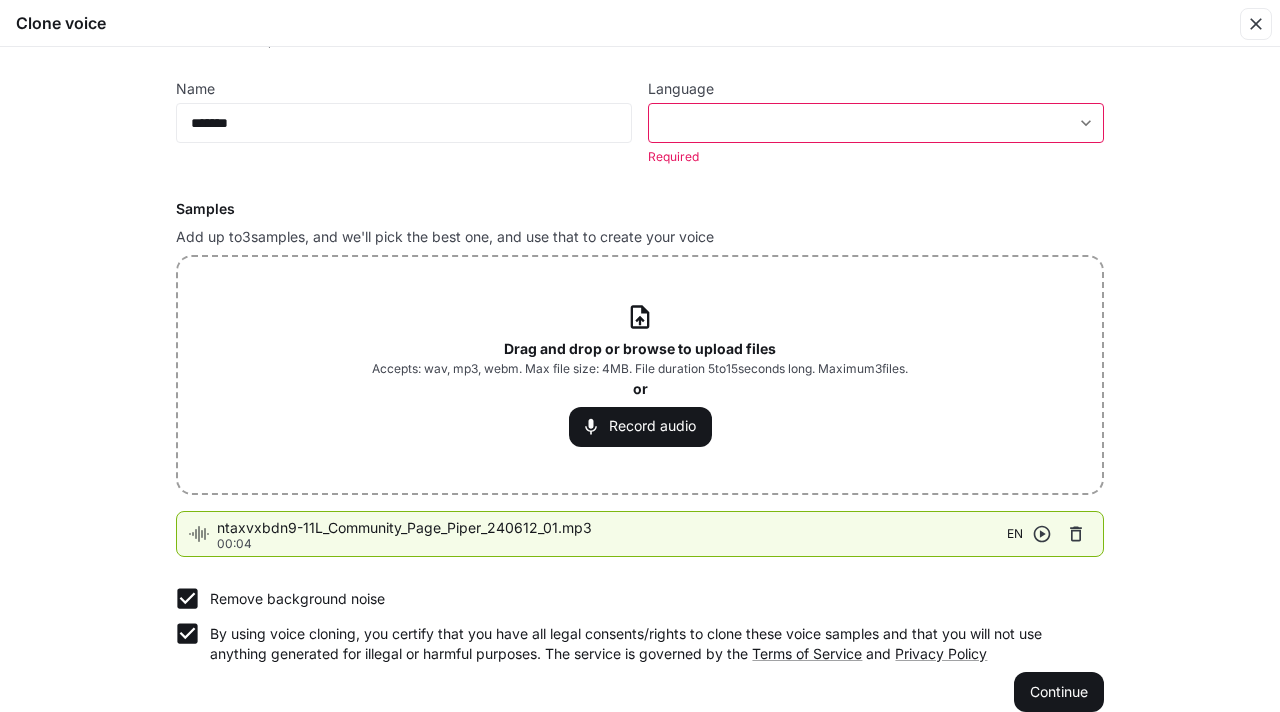 click on "**********" at bounding box center [640, 355] 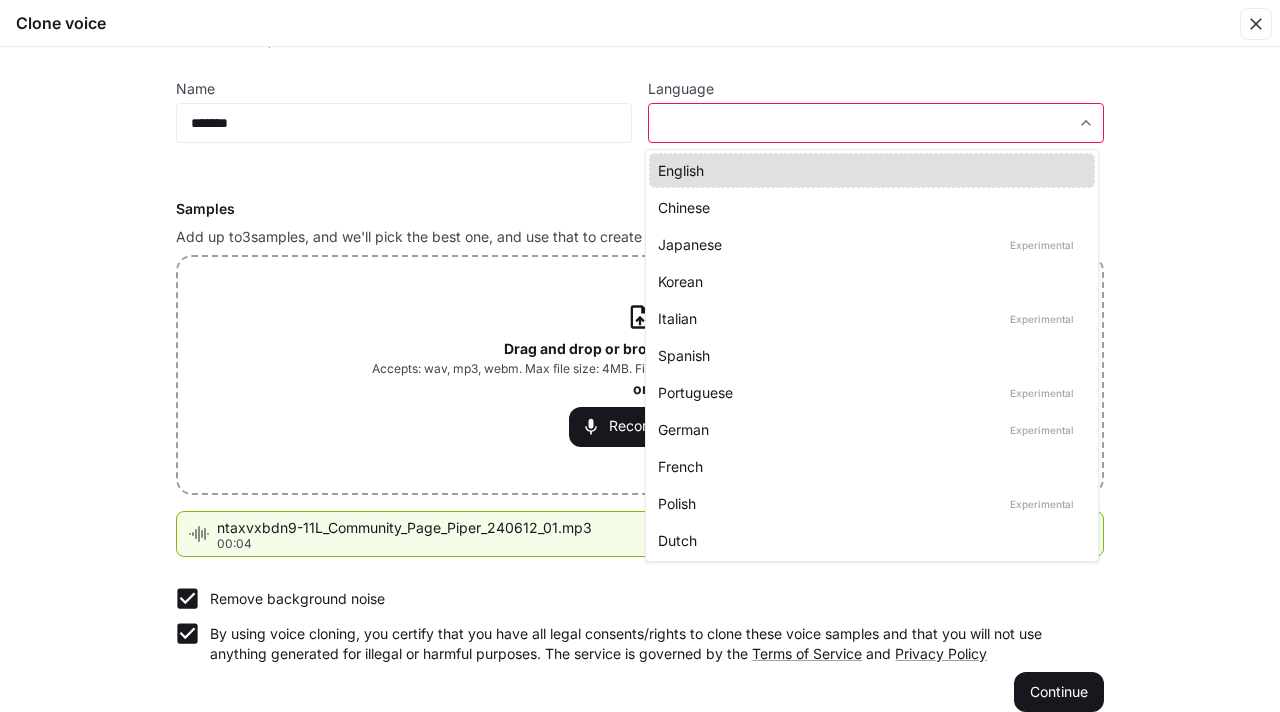 click on "English" at bounding box center [872, 170] 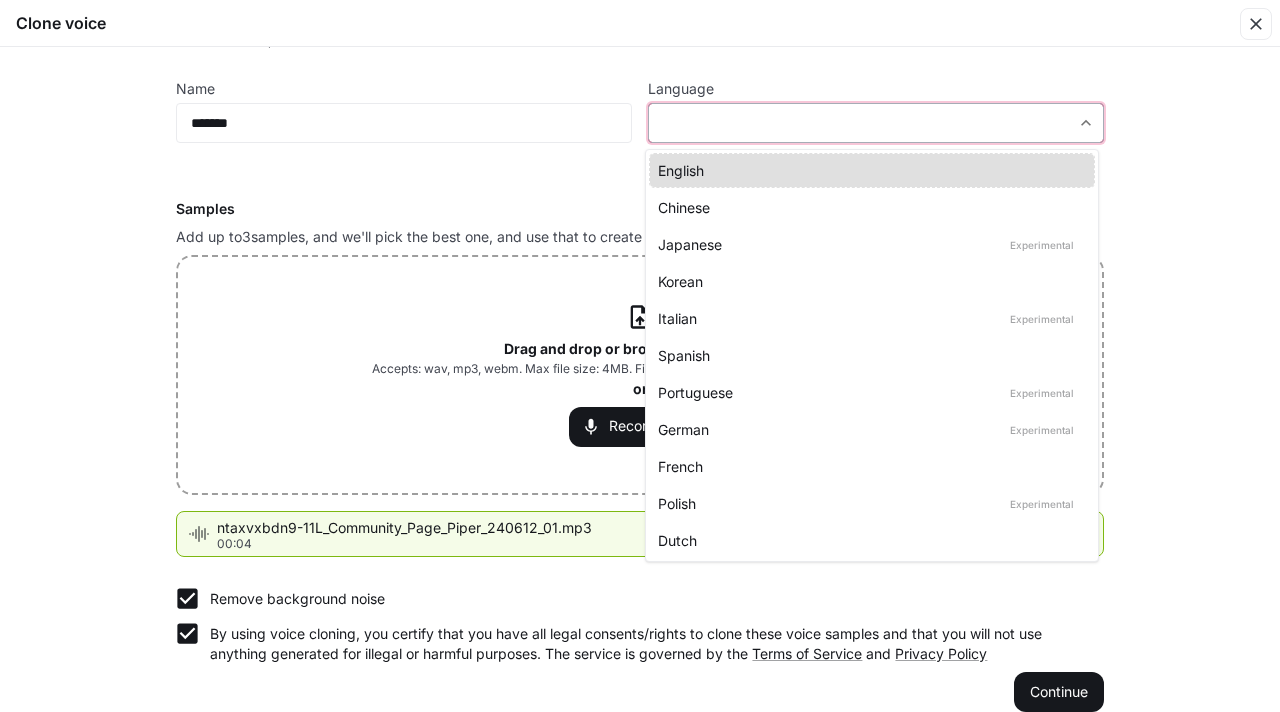 type on "*****" 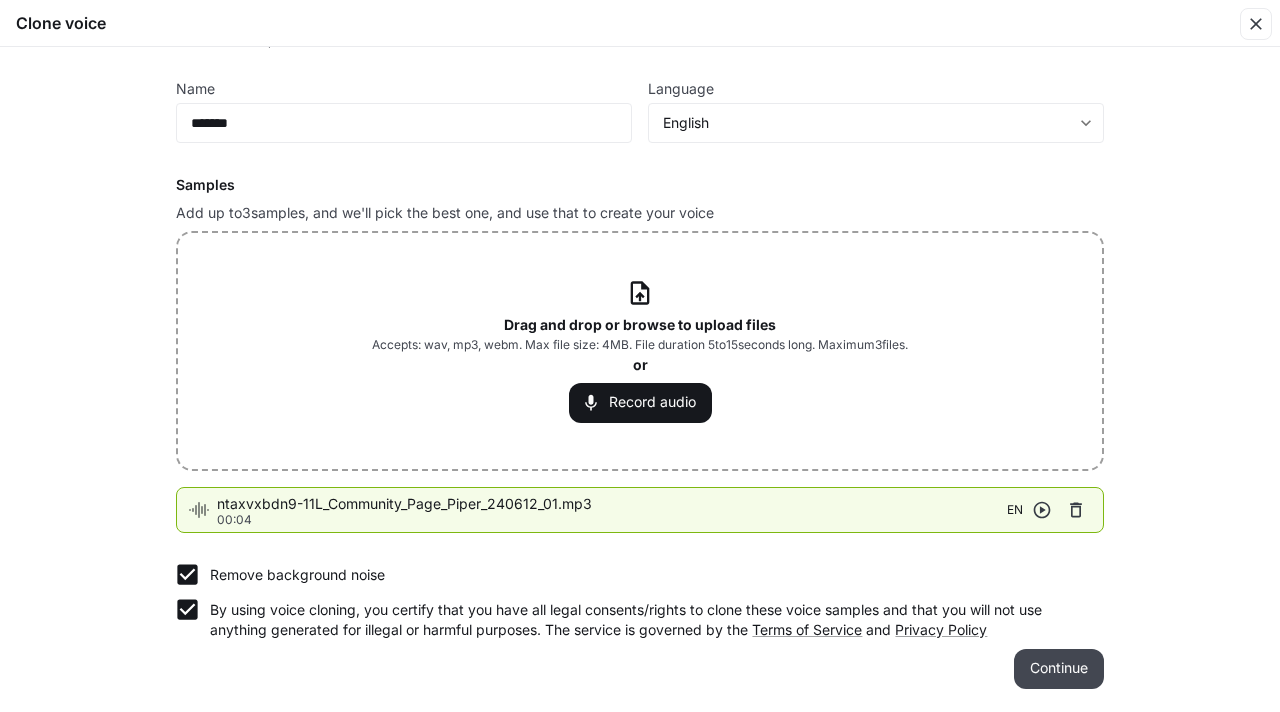 click on "Continue" at bounding box center [1059, 669] 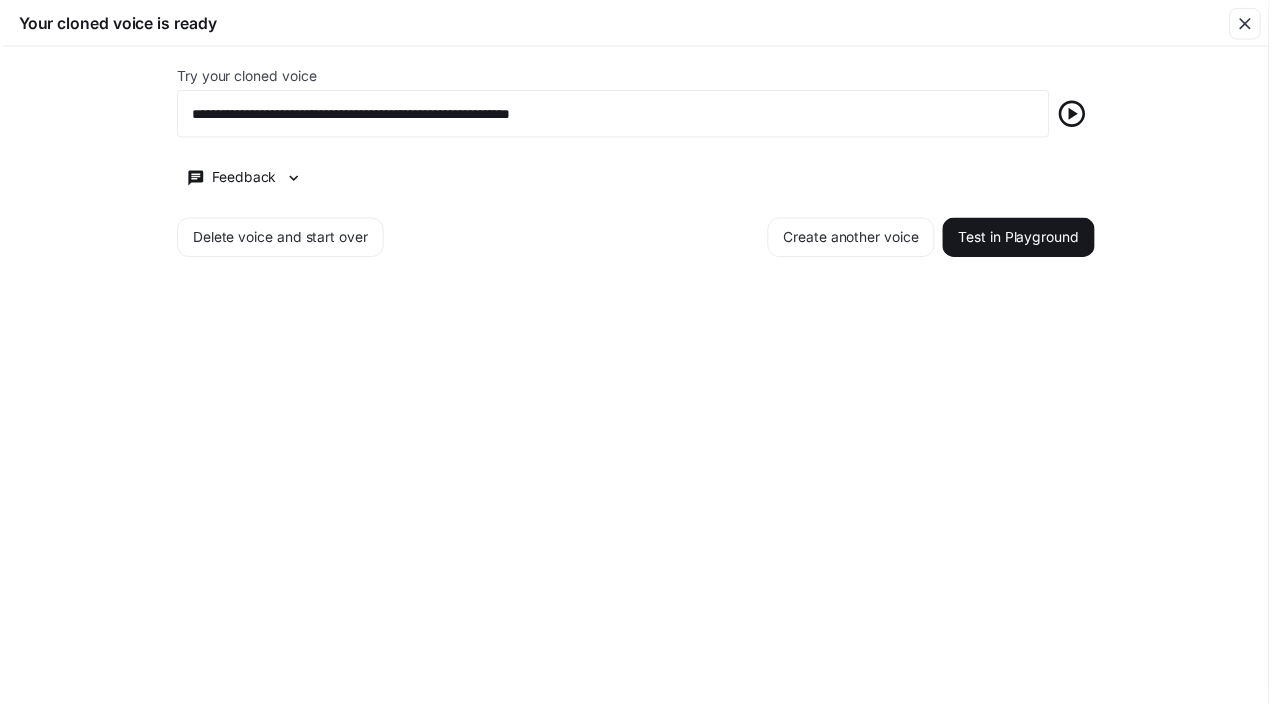 scroll, scrollTop: 0, scrollLeft: 0, axis: both 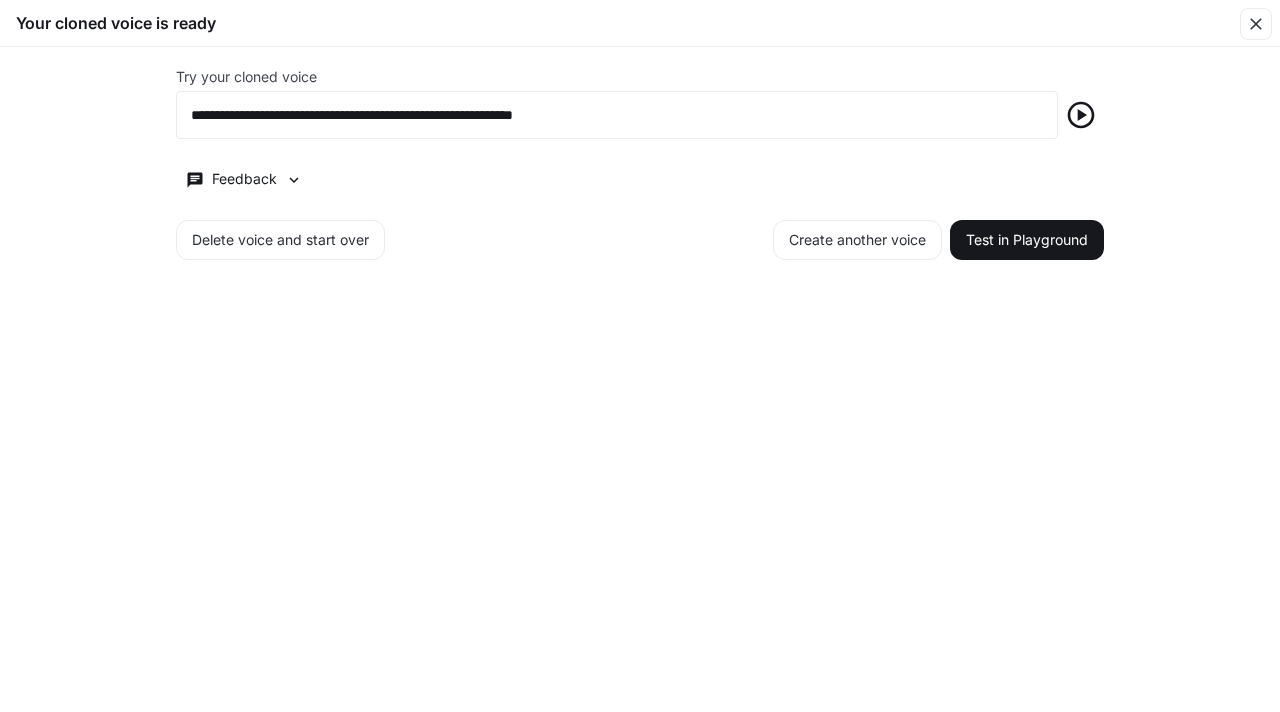 click 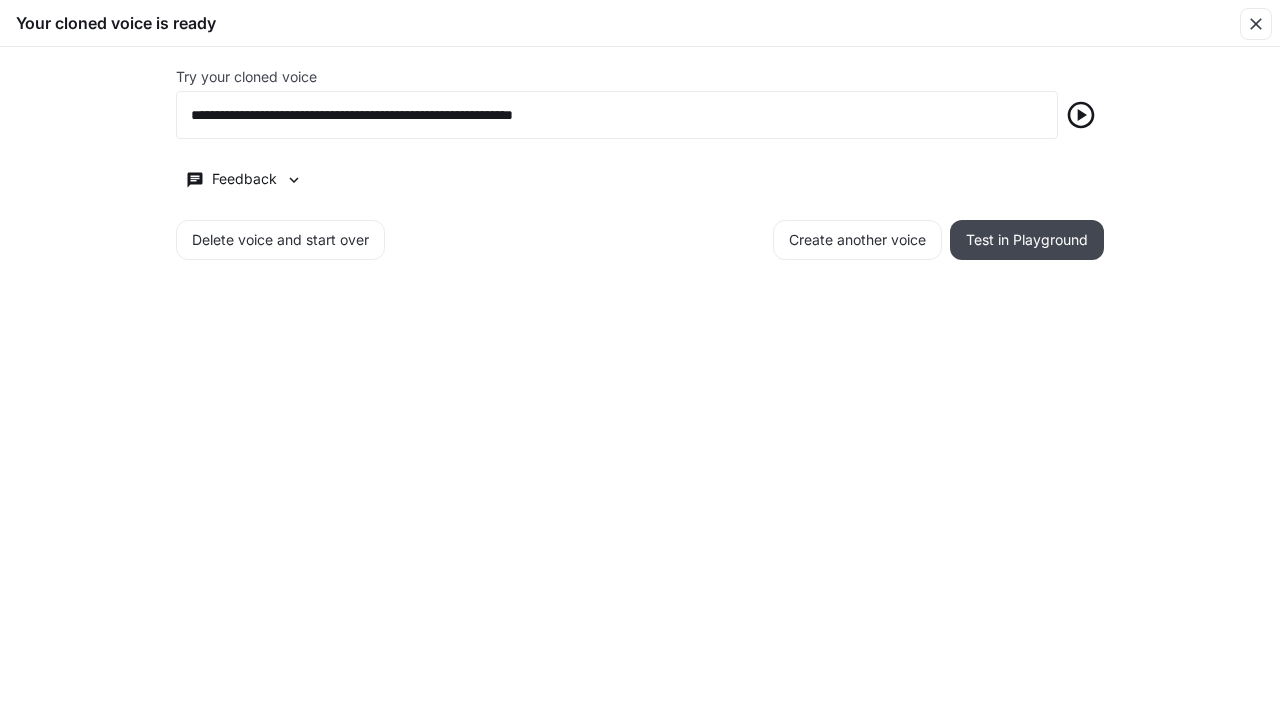 click on "Test in Playground" at bounding box center (1027, 240) 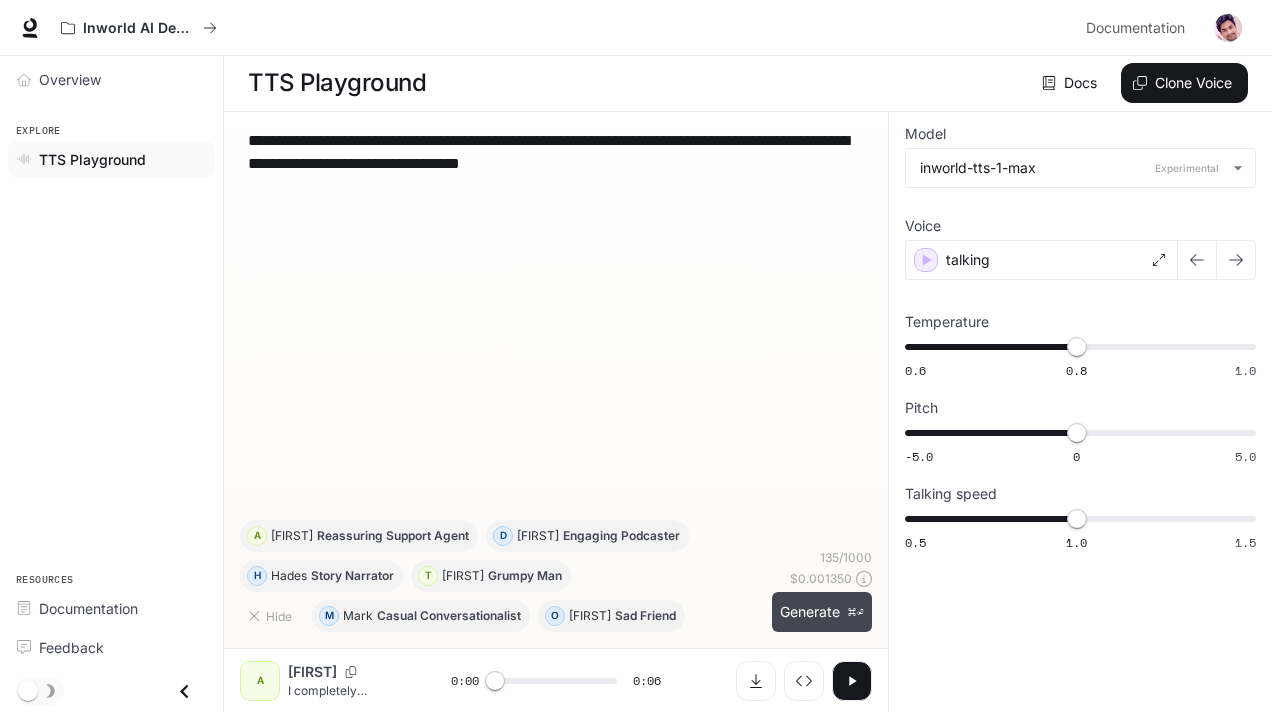 click on "Generate ⌘⏎" at bounding box center [822, 612] 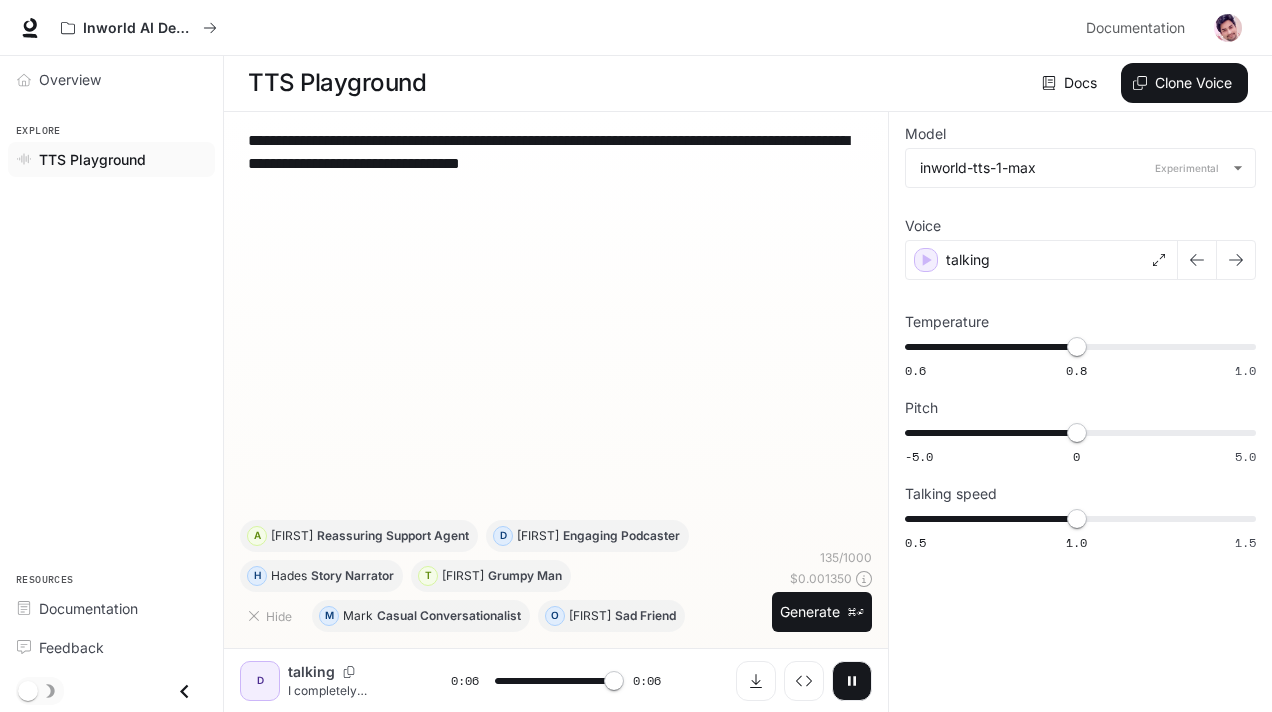 type on "*" 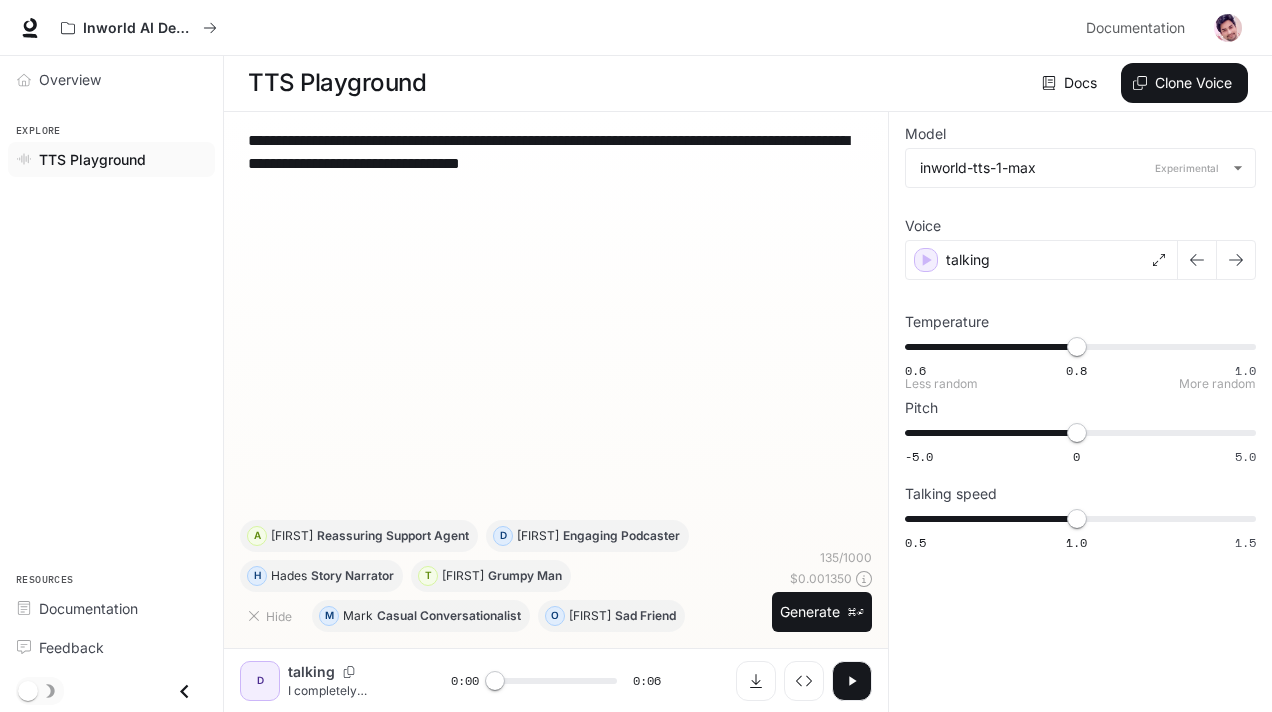 click on "0.6 0.8 1.0 0.8" at bounding box center [1076, 347] 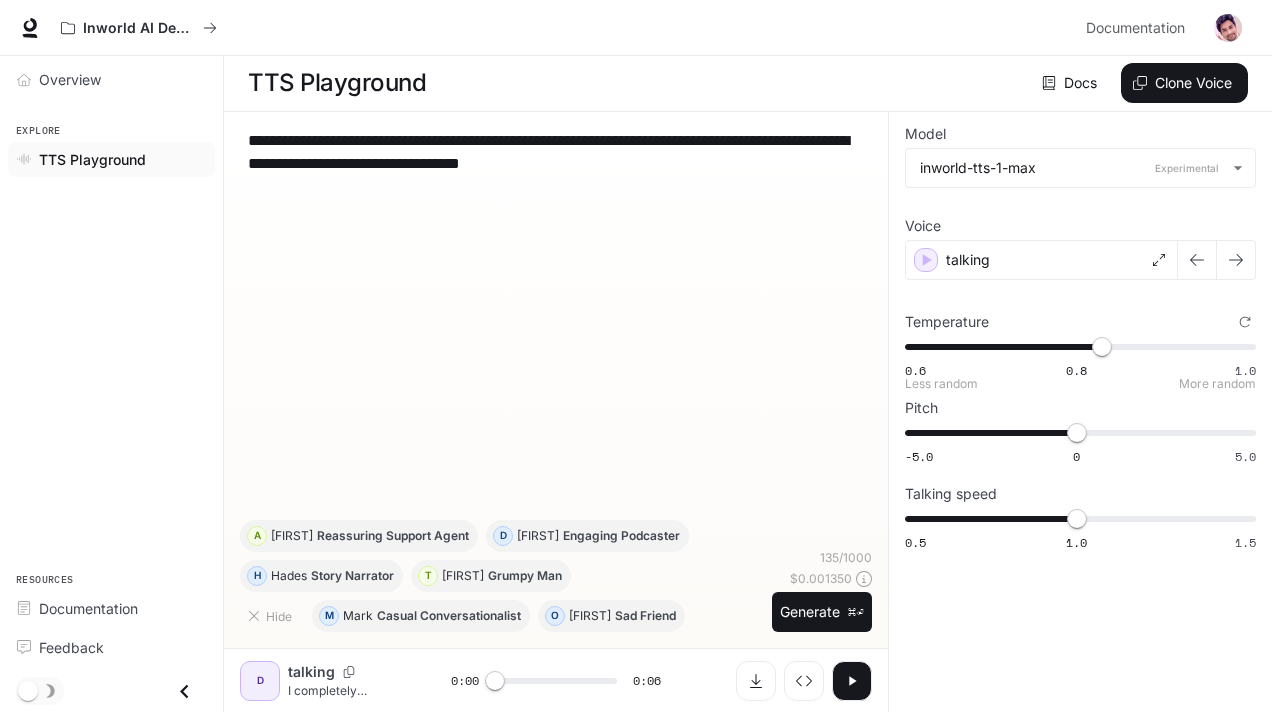 click on "0.6 0.8 1.0 0.83" at bounding box center [1076, 347] 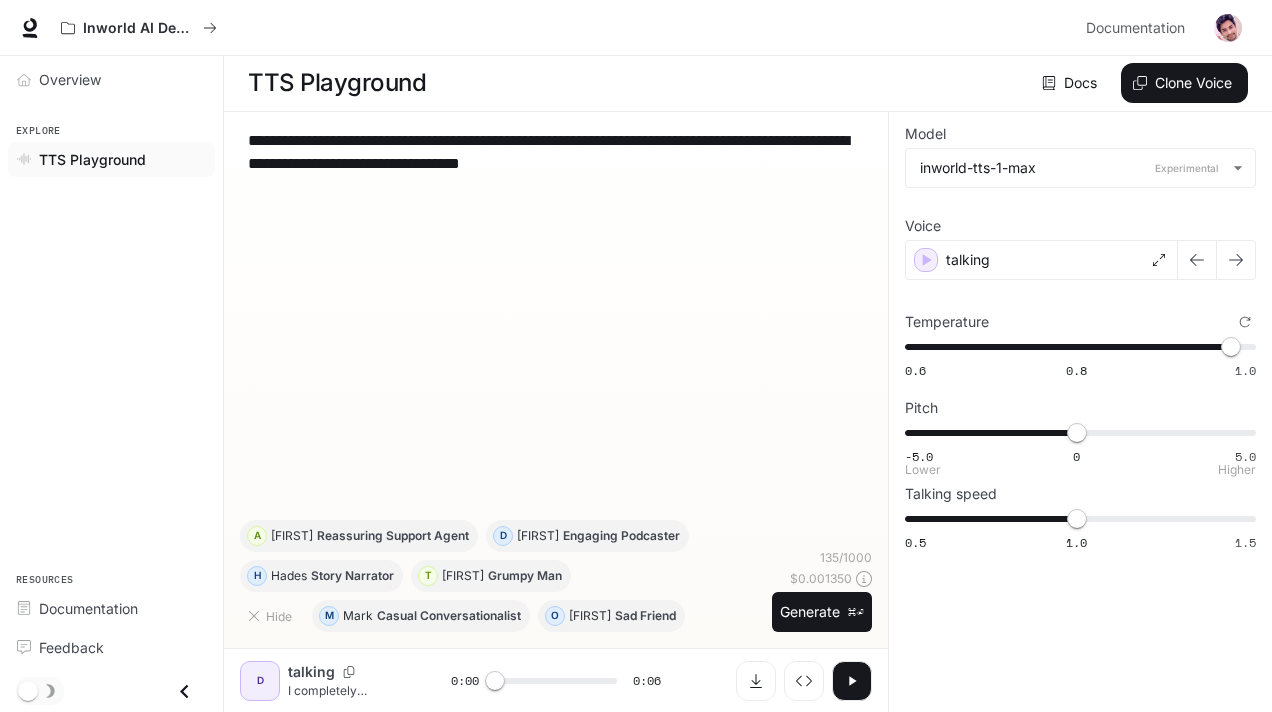 click on "-5.0 0 5.0 0" at bounding box center (1076, 433) 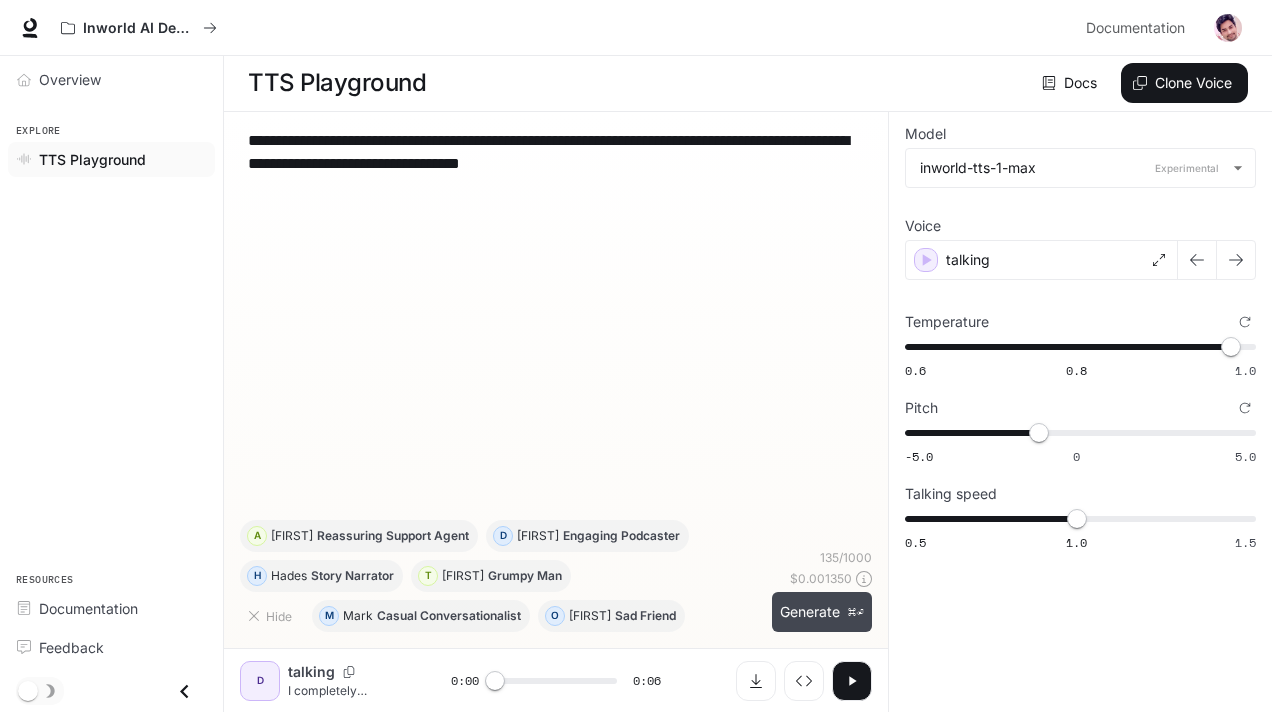 click on "Generate ⌘⏎" at bounding box center [822, 612] 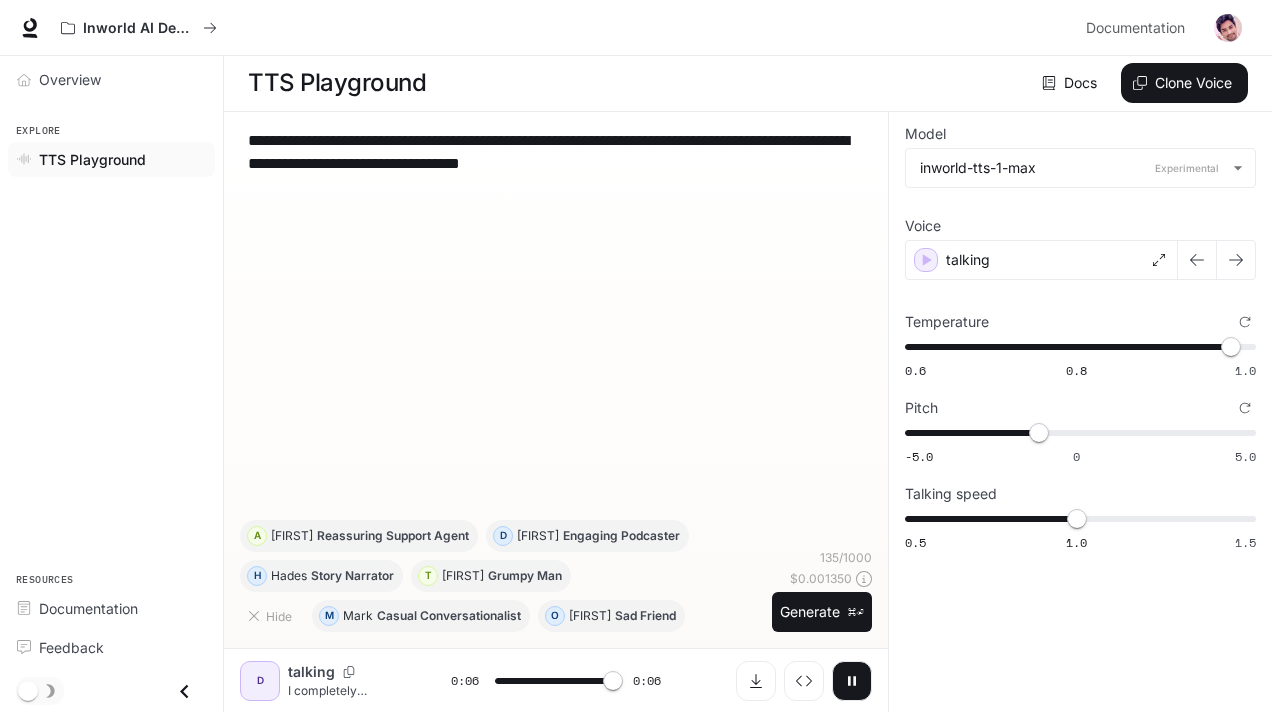 type on "*" 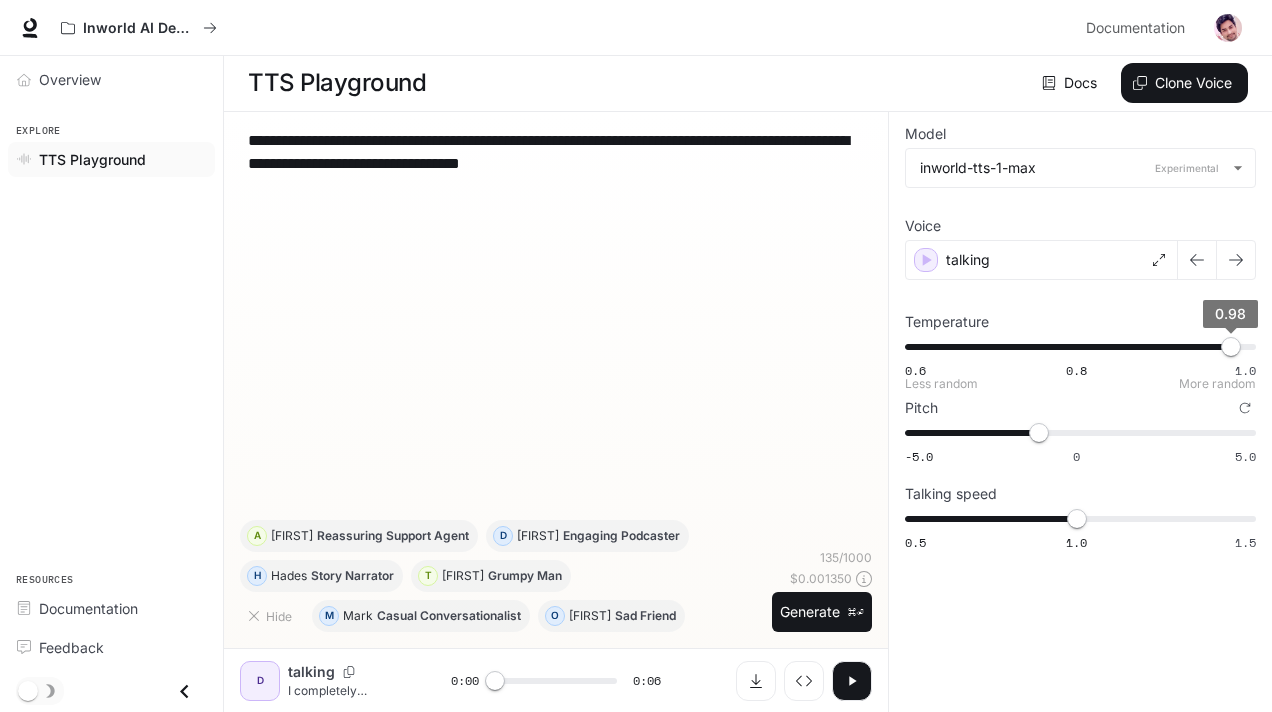 click on "0.98" at bounding box center [1231, 347] 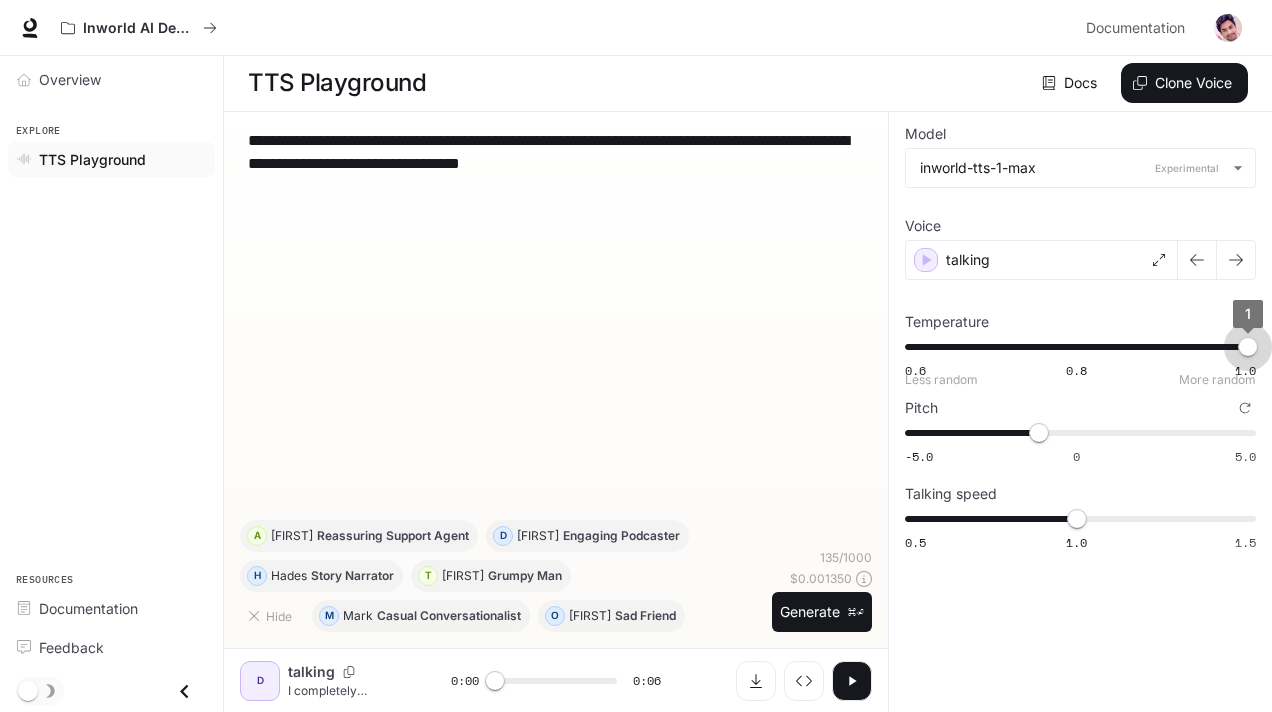 drag, startPoint x: 1250, startPoint y: 345, endPoint x: 1278, endPoint y: 345, distance: 28 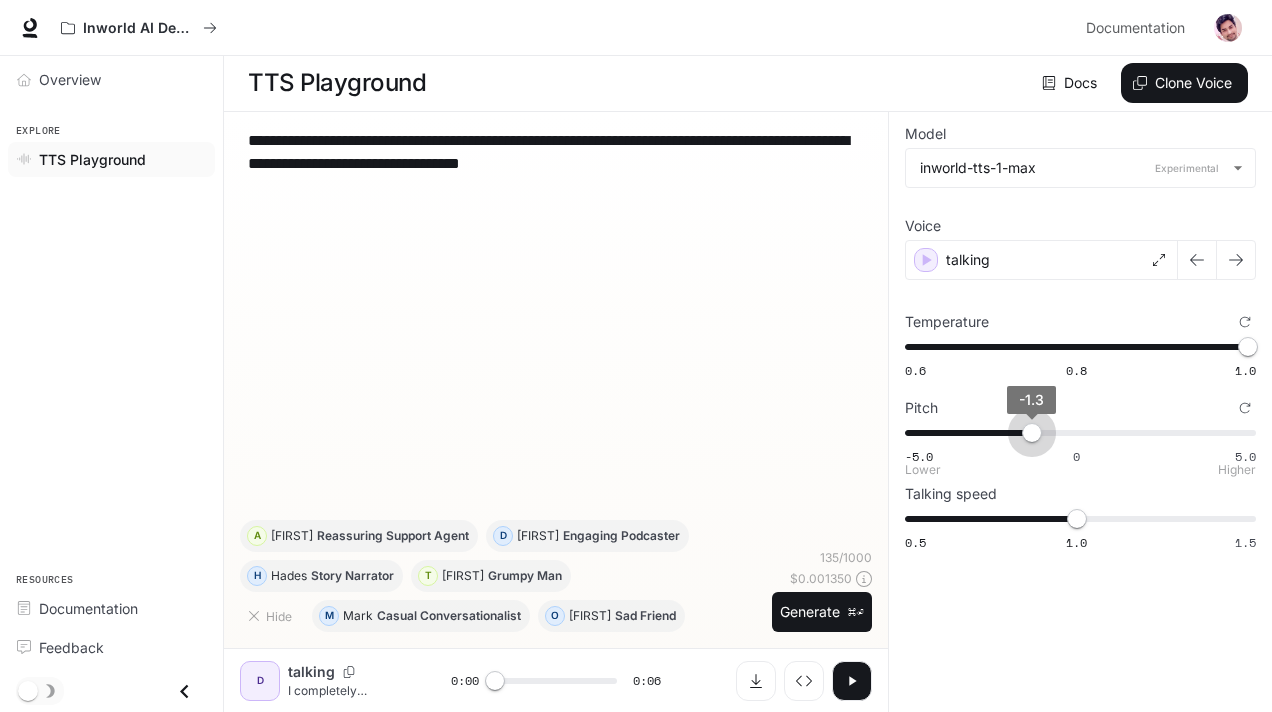 click on "-1.3" at bounding box center [1032, 433] 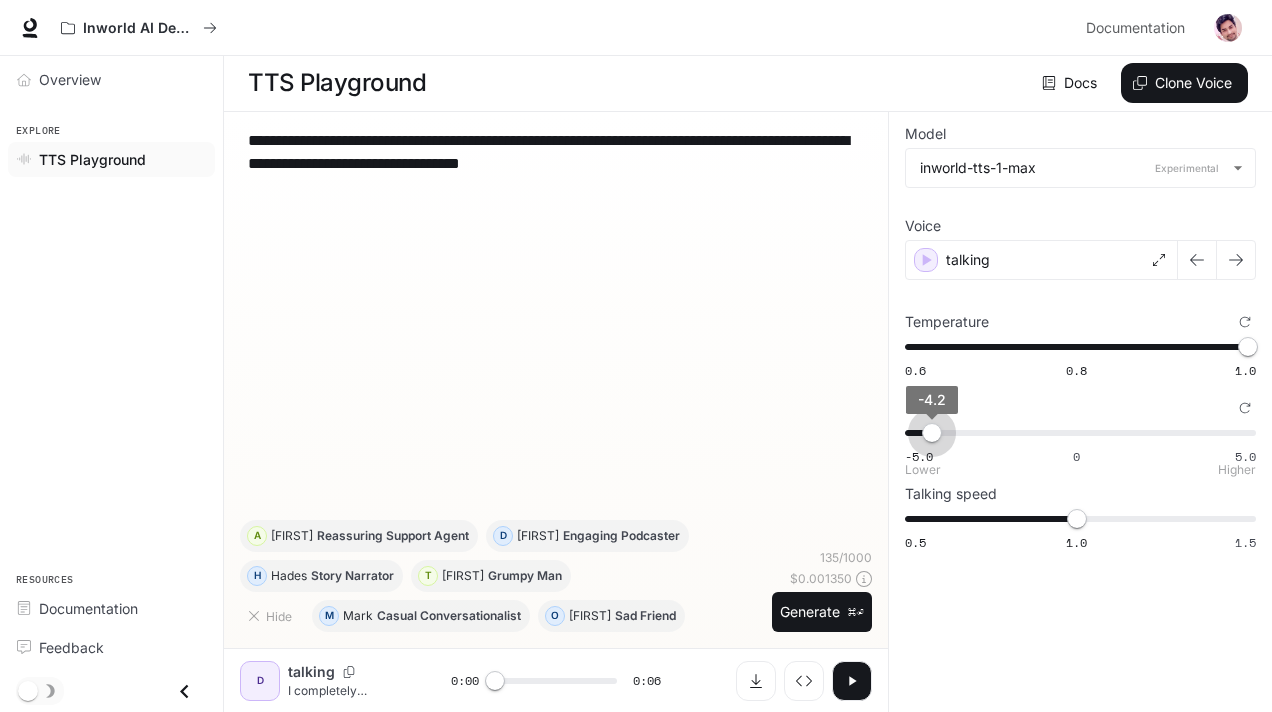 type on "****" 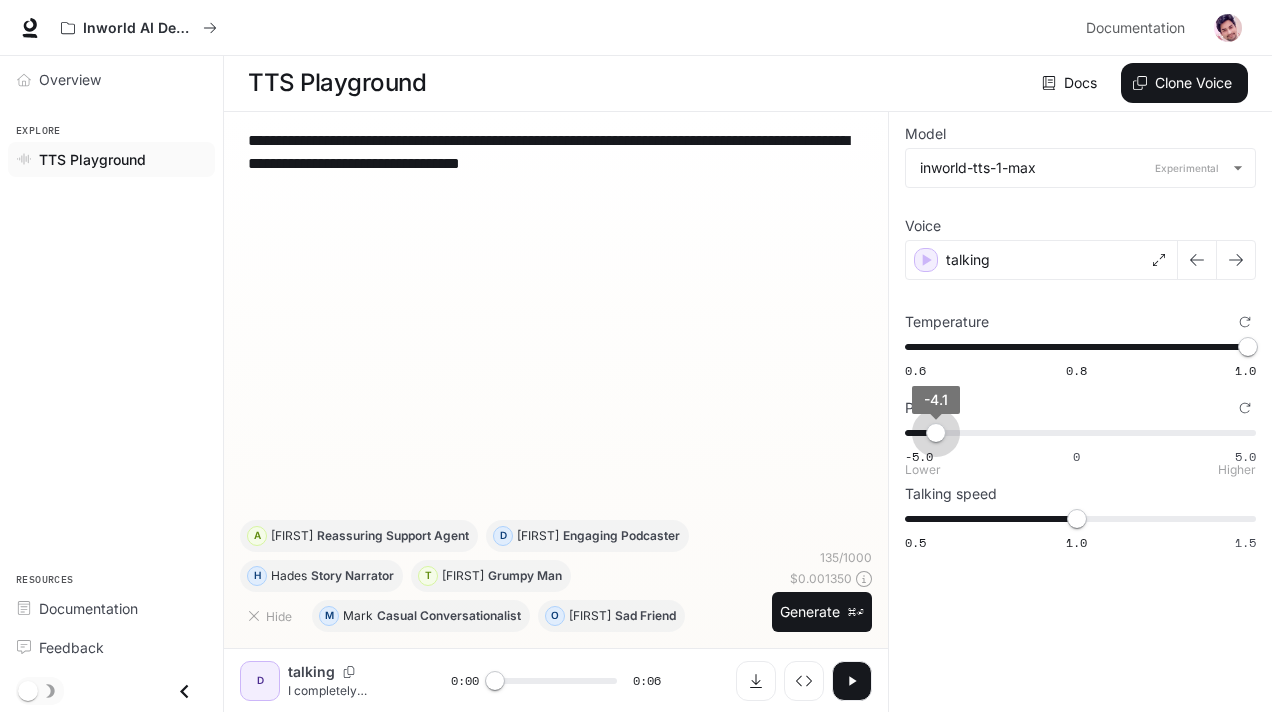 drag, startPoint x: 1031, startPoint y: 434, endPoint x: 937, endPoint y: 443, distance: 94.42987 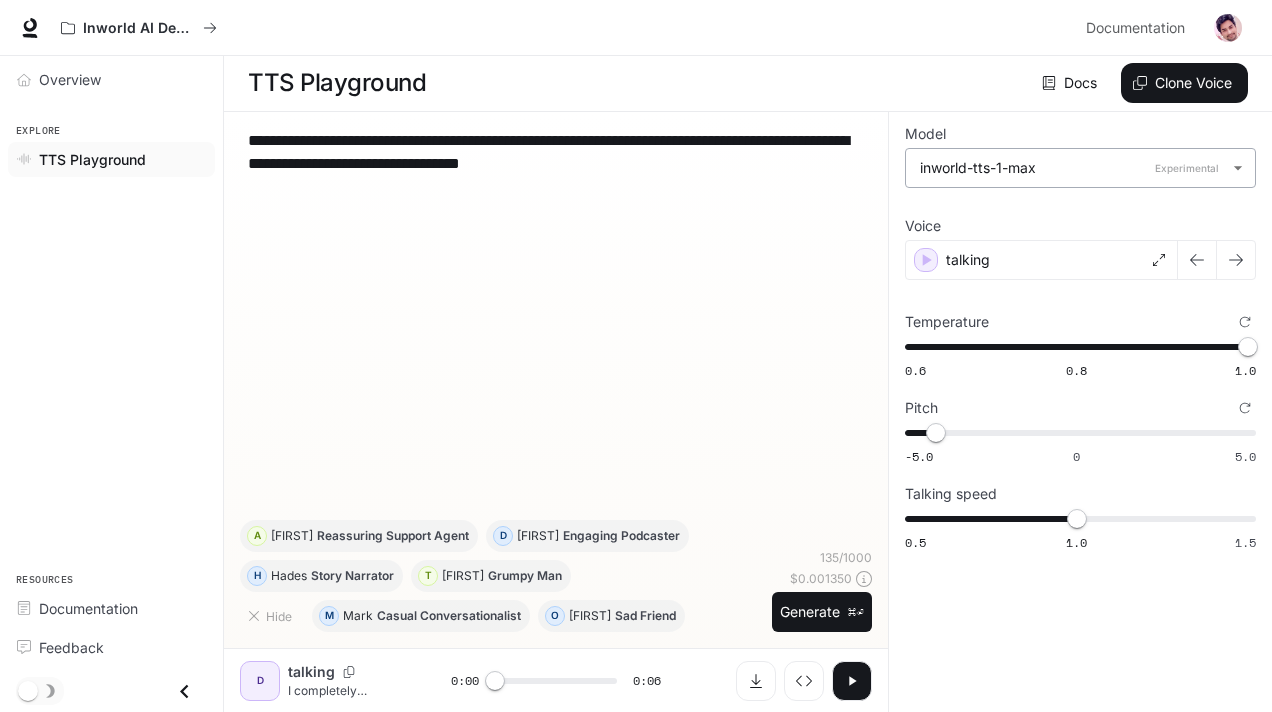 click on "**********" at bounding box center [636, 355] 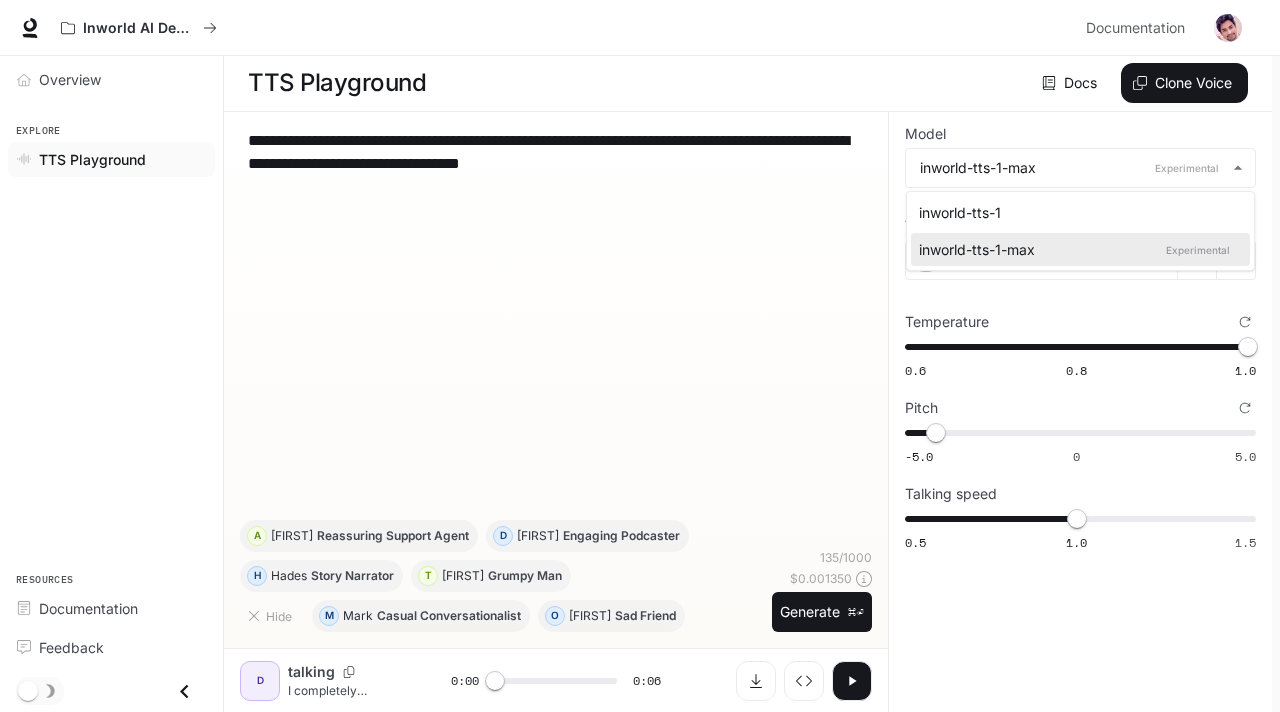 click on "inworld-tts-1" at bounding box center (1076, 212) 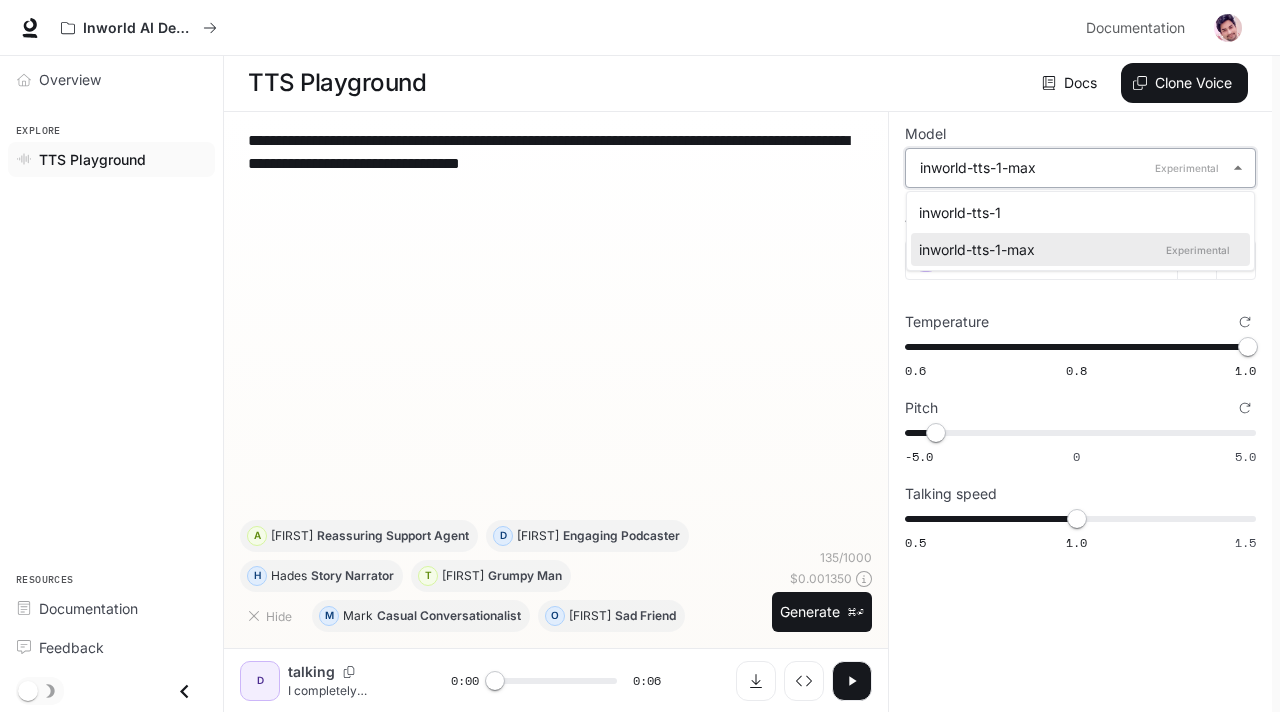 type on "**********" 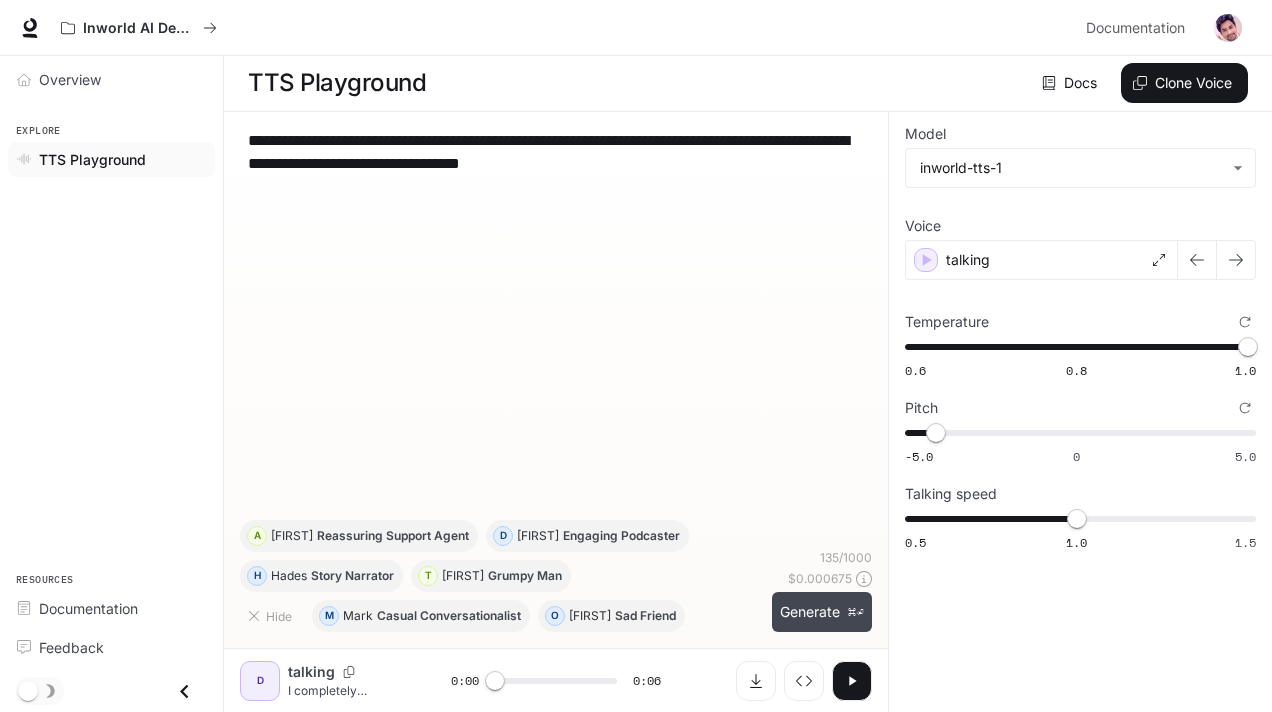 click on "Generate ⌘⏎" at bounding box center (822, 612) 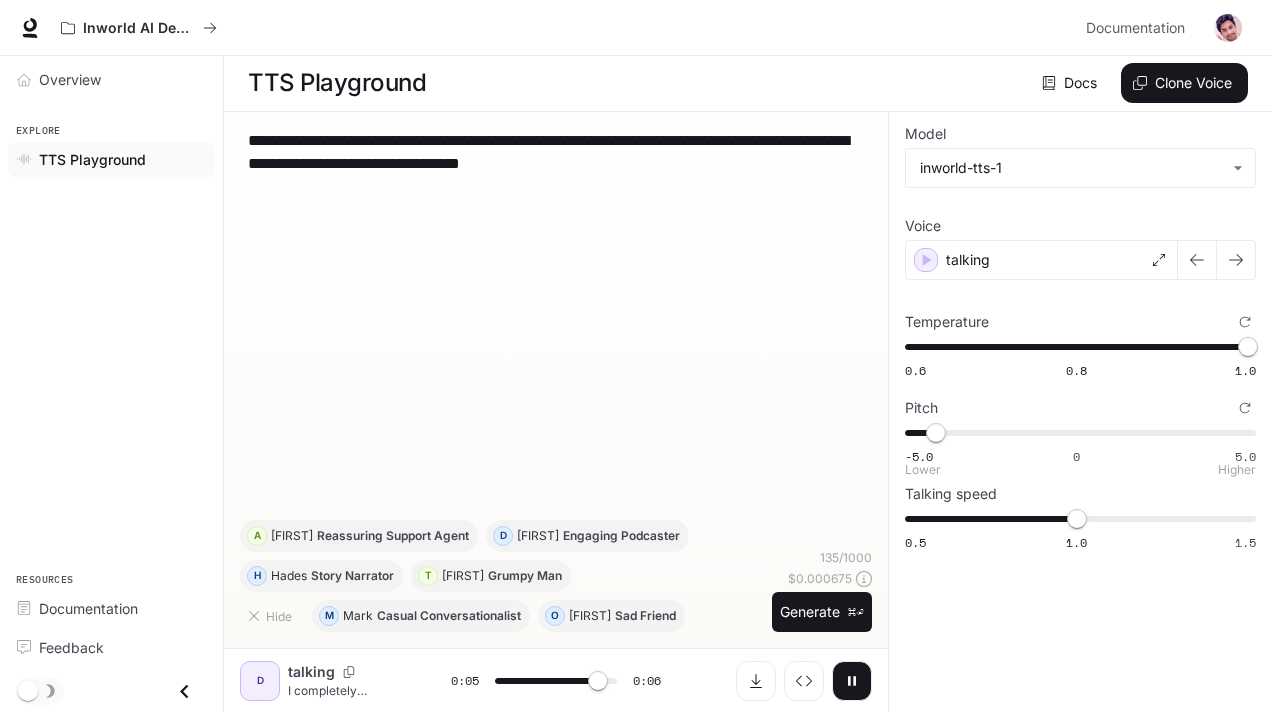 click on "-5.0 0 5.0 -4.1" at bounding box center (1076, 433) 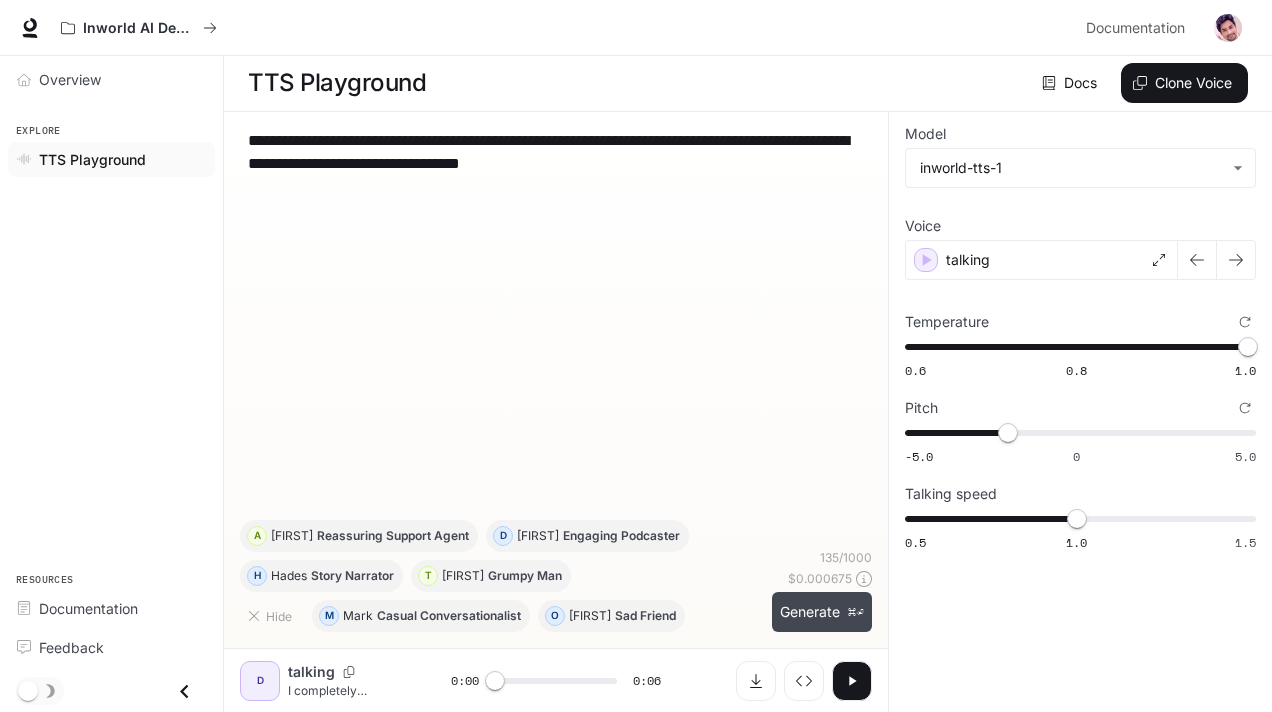 click on "Generate ⌘⏎" at bounding box center (822, 612) 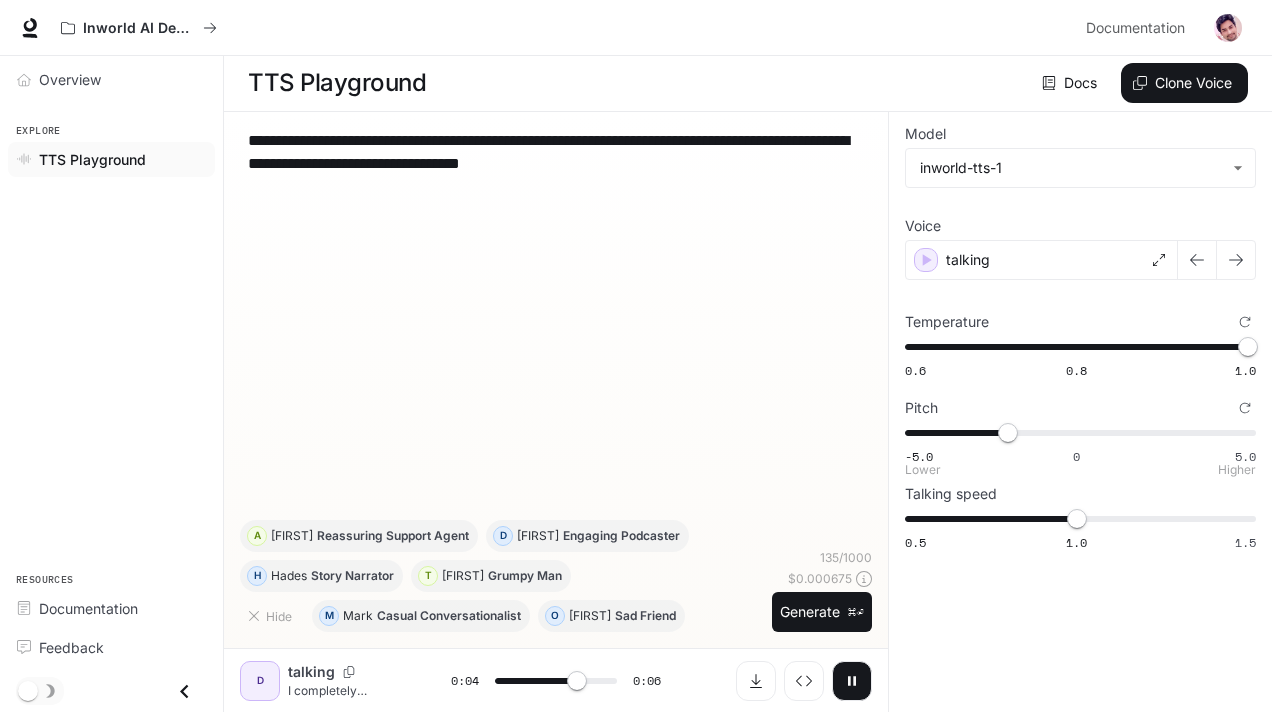 click on "-5.0 0 5.0 -2" at bounding box center [1076, 433] 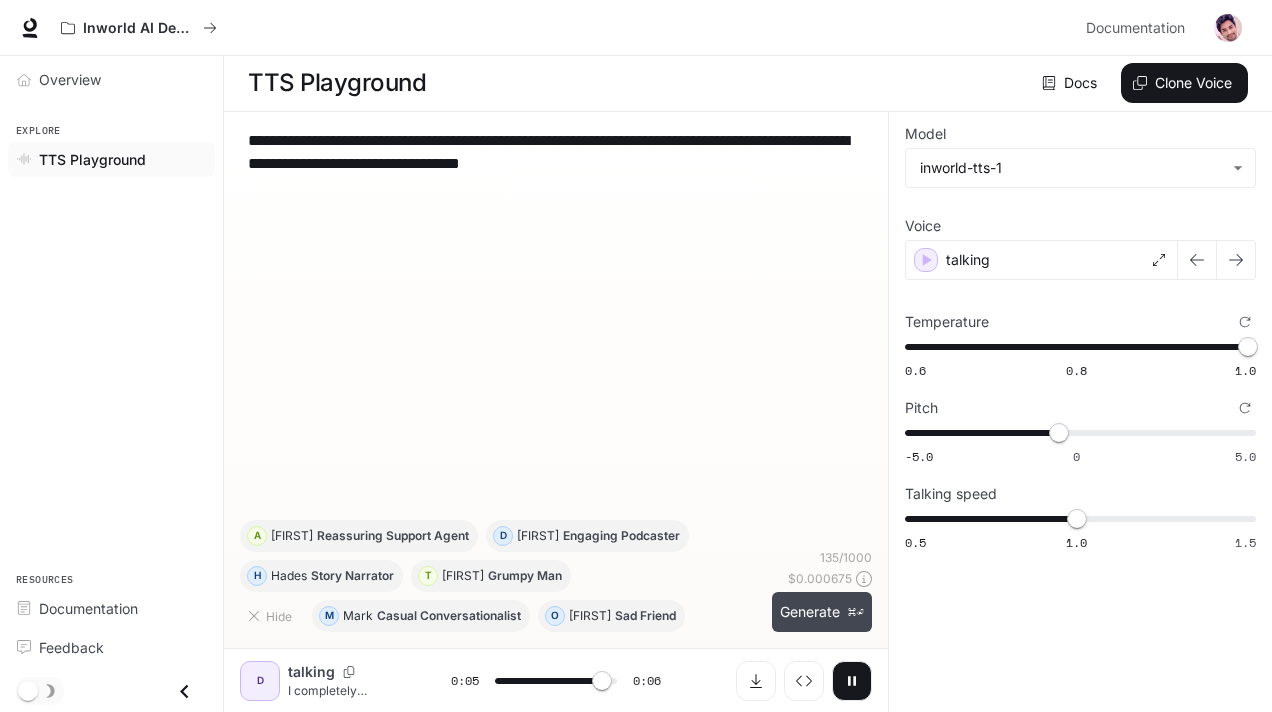 click on "Generate ⌘⏎" at bounding box center [822, 612] 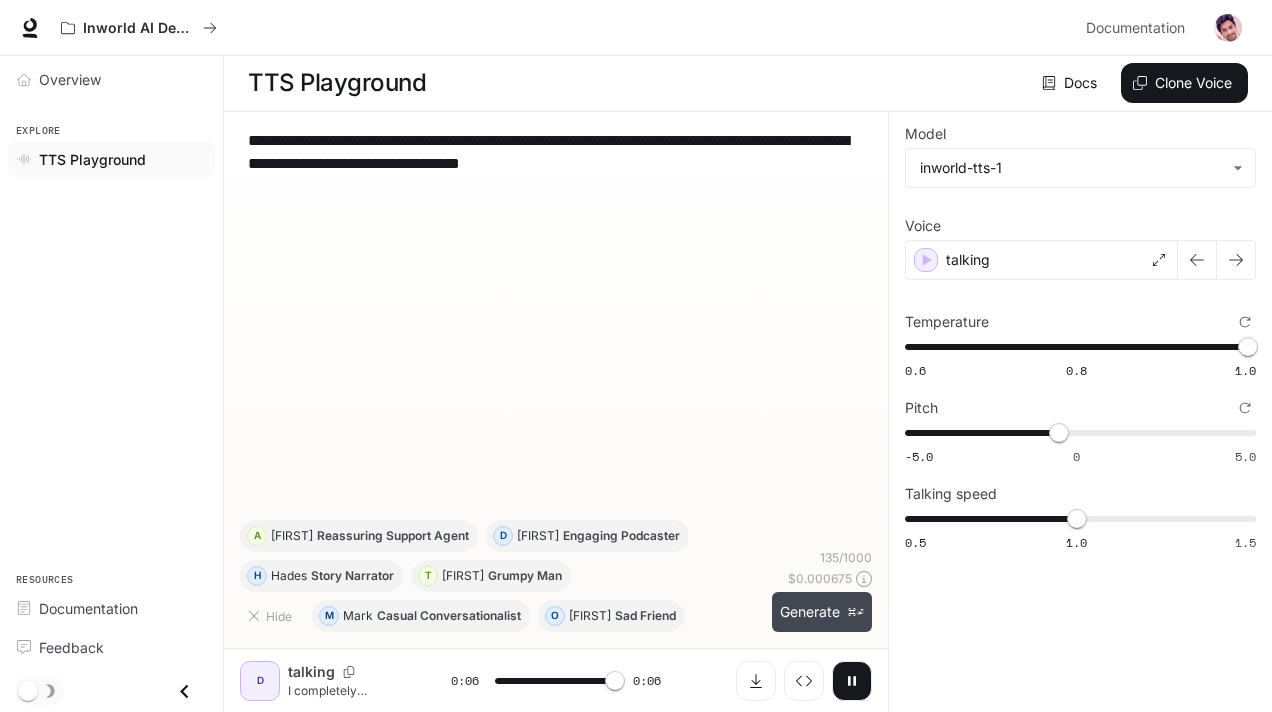 type on "*" 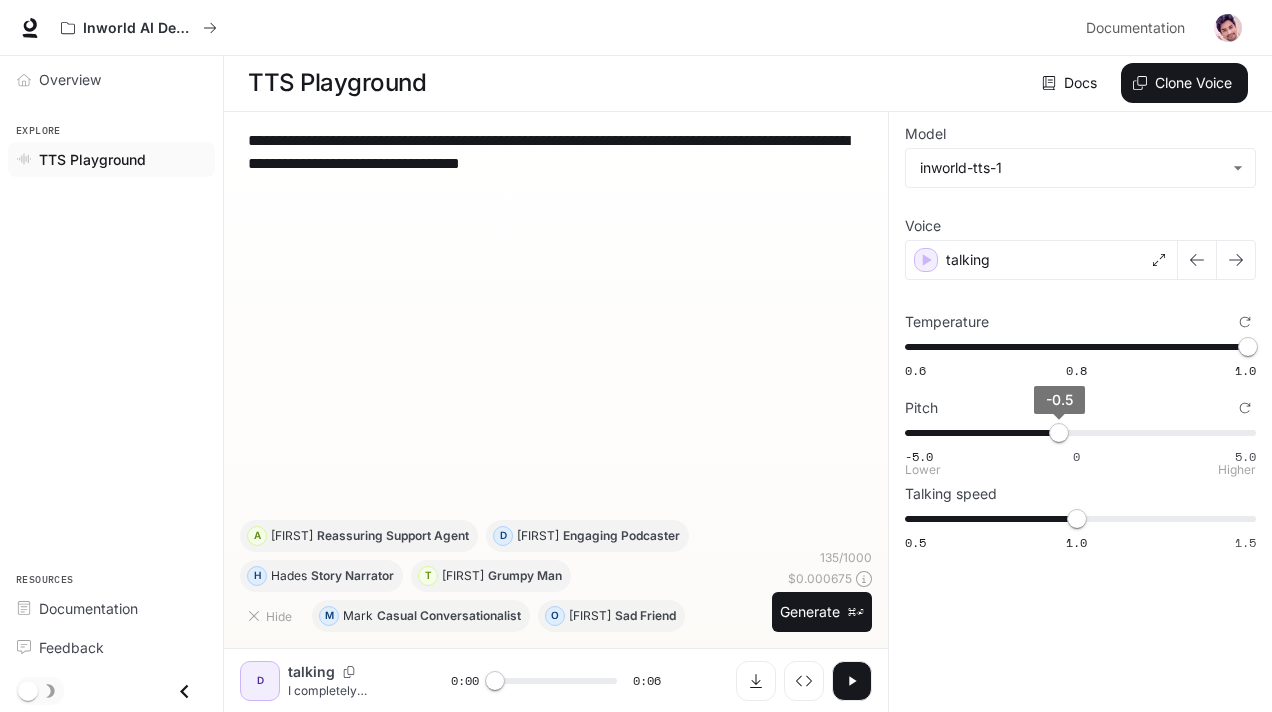 click on "-0.5" at bounding box center (1059, 433) 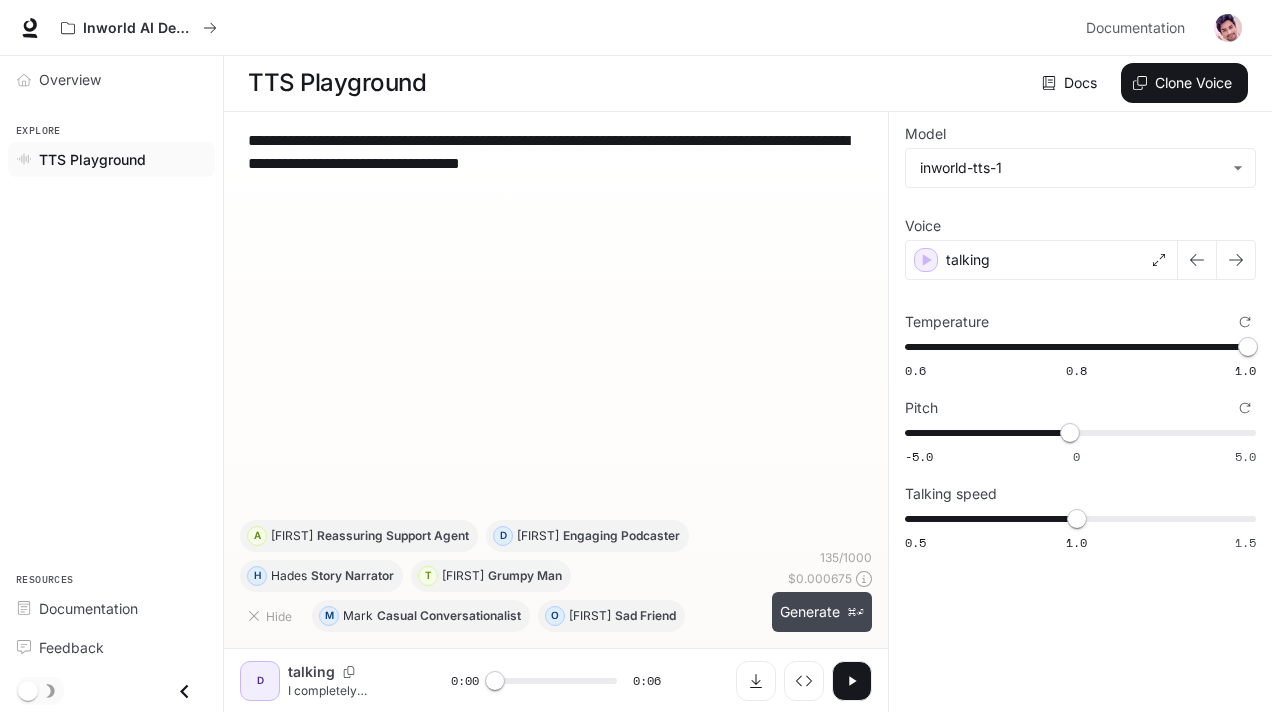 click on "Generate ⌘⏎" at bounding box center [822, 612] 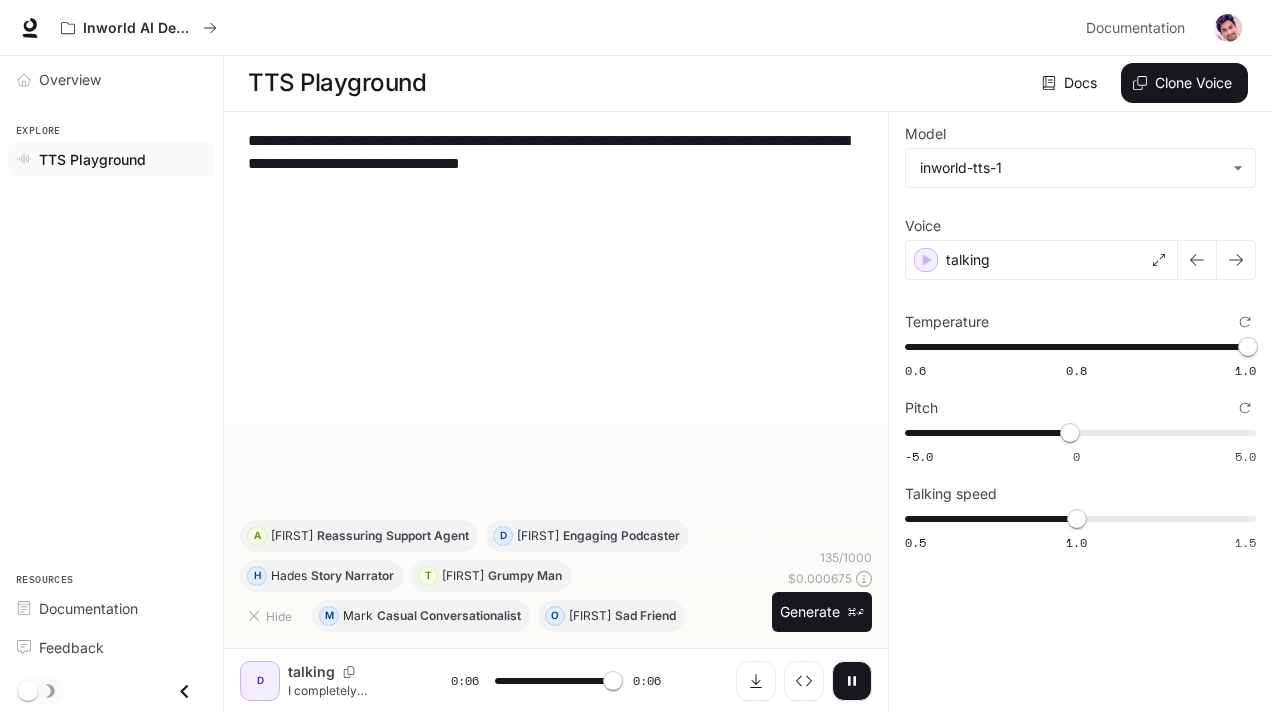 type on "*" 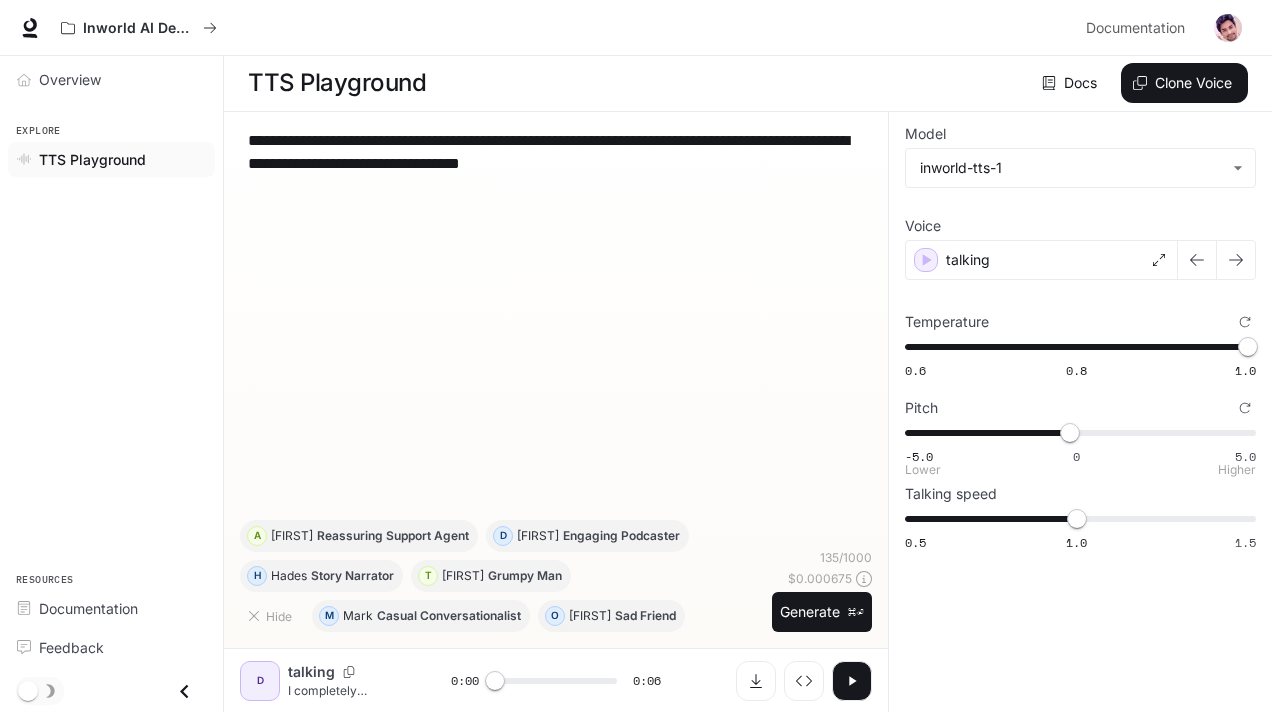 click on "-5.0 0 5.0 -0.2" at bounding box center [1076, 433] 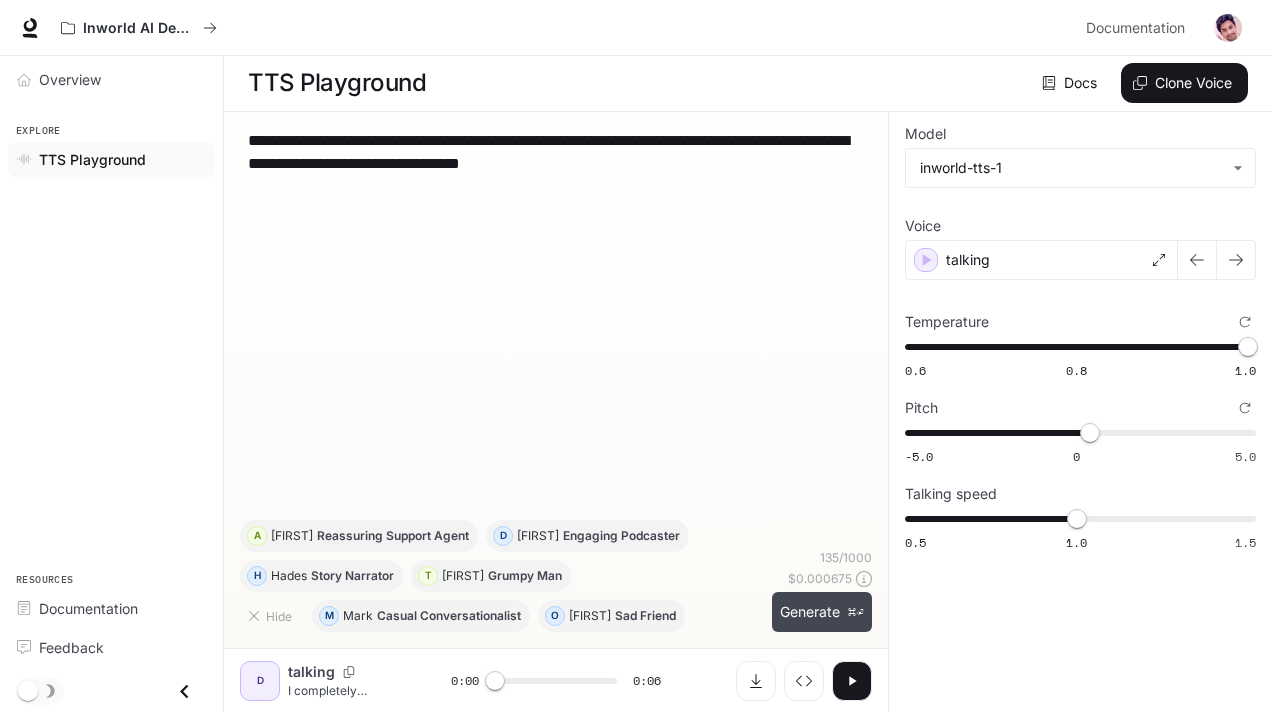 click on "Generate ⌘⏎" at bounding box center [822, 612] 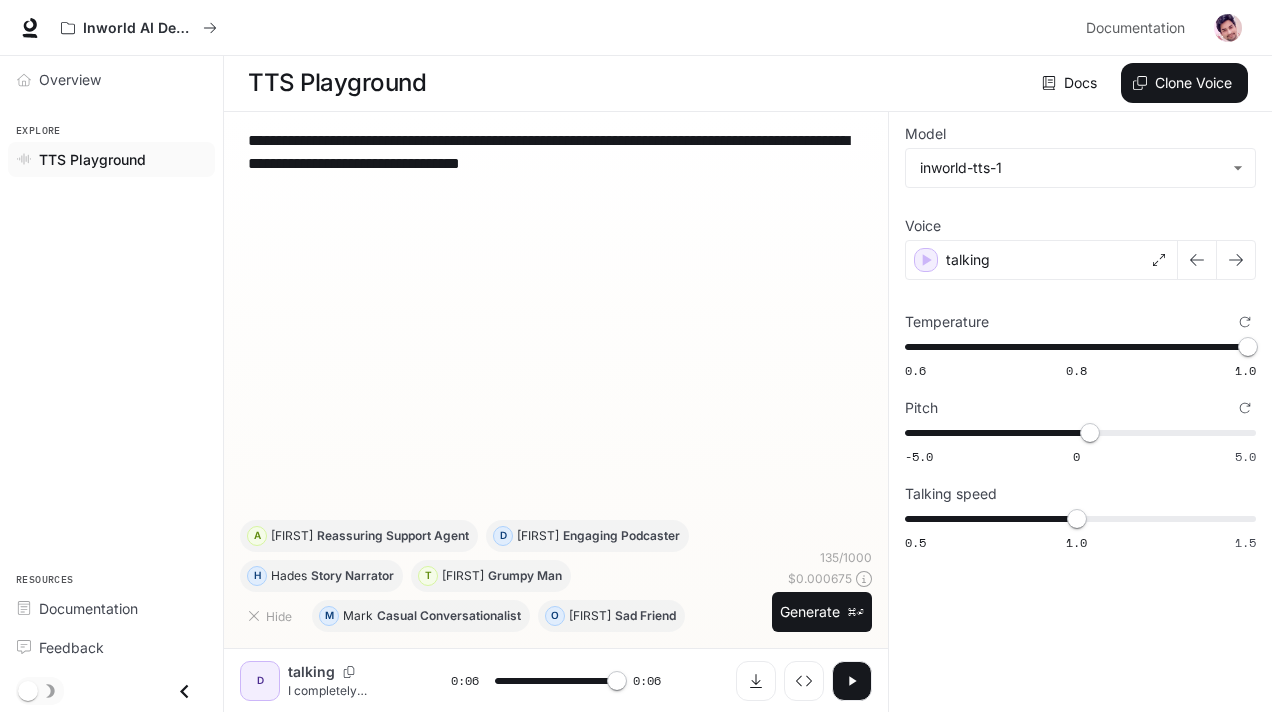 type on "*" 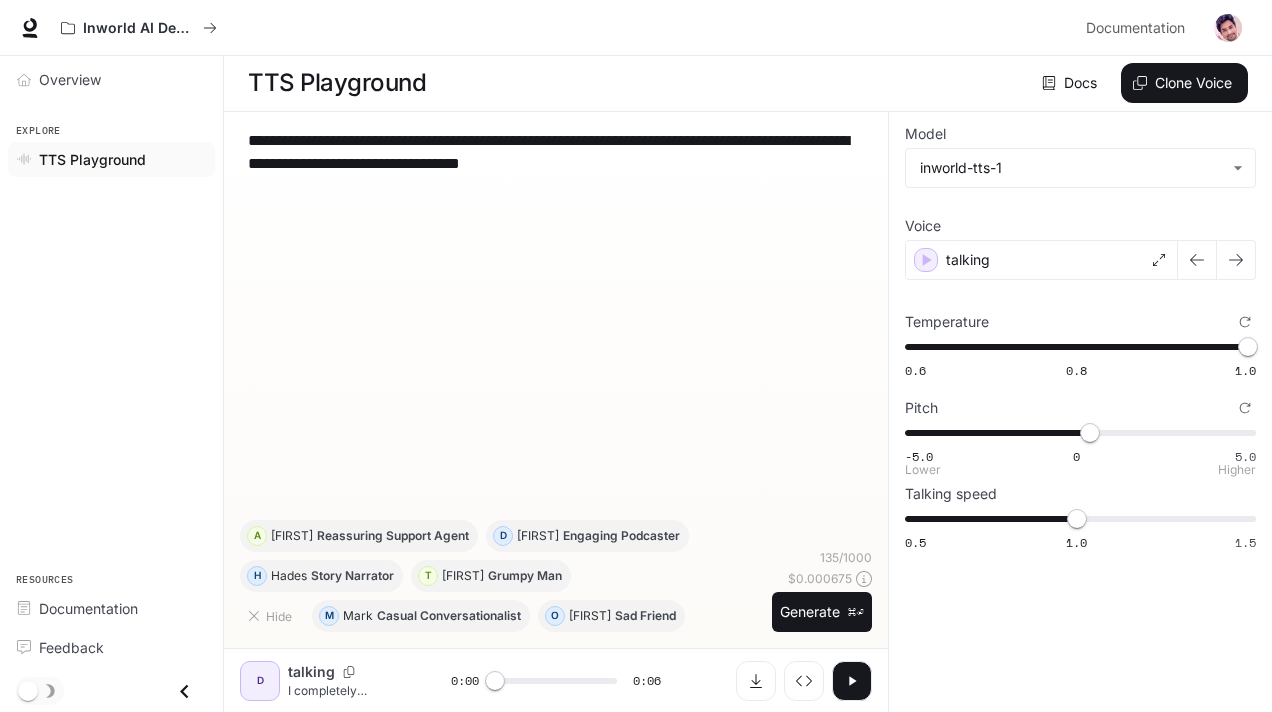 click on "-5.0 0 5.0 0.4" at bounding box center (1076, 433) 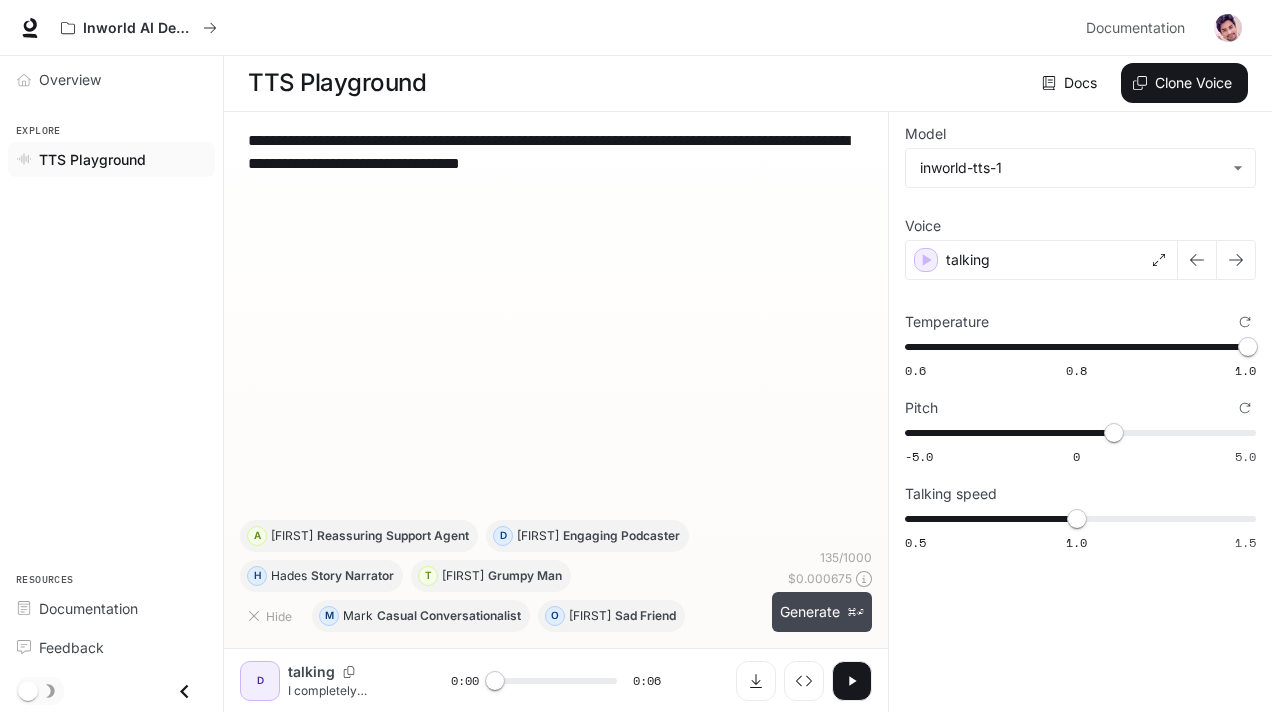 click on "Generate ⌘⏎" at bounding box center [822, 612] 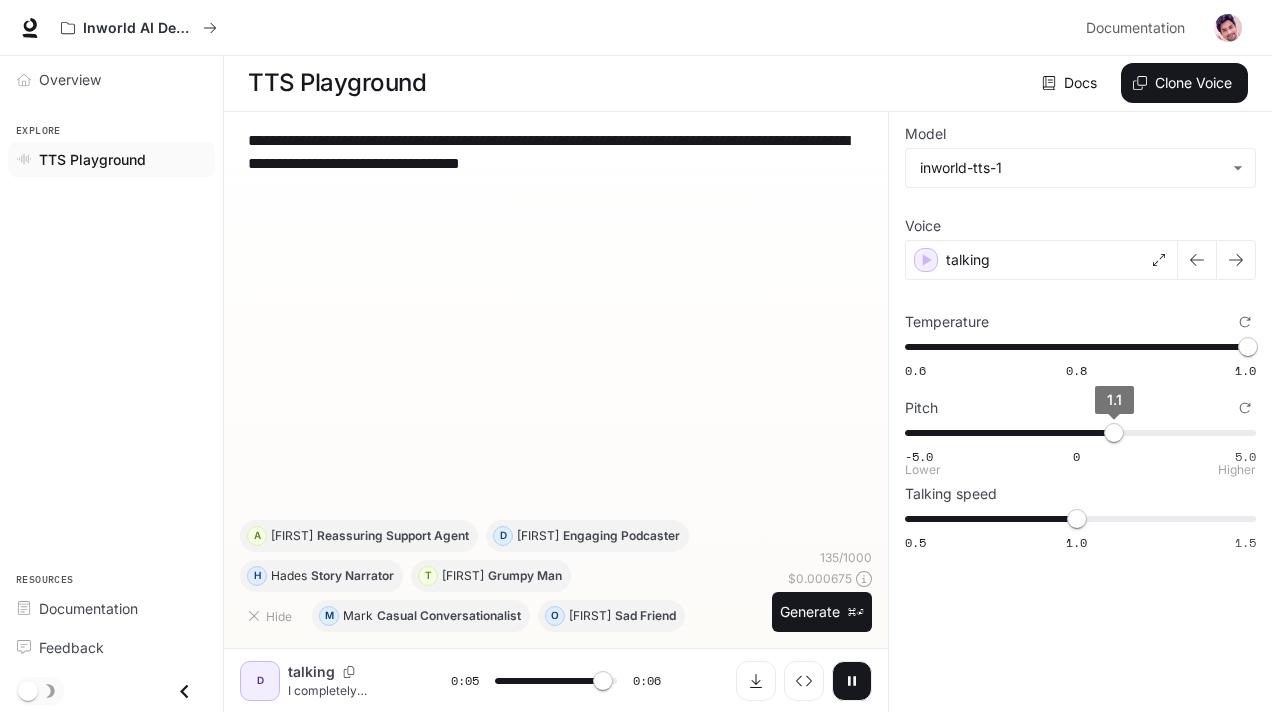 click on "1.1" at bounding box center [1114, 433] 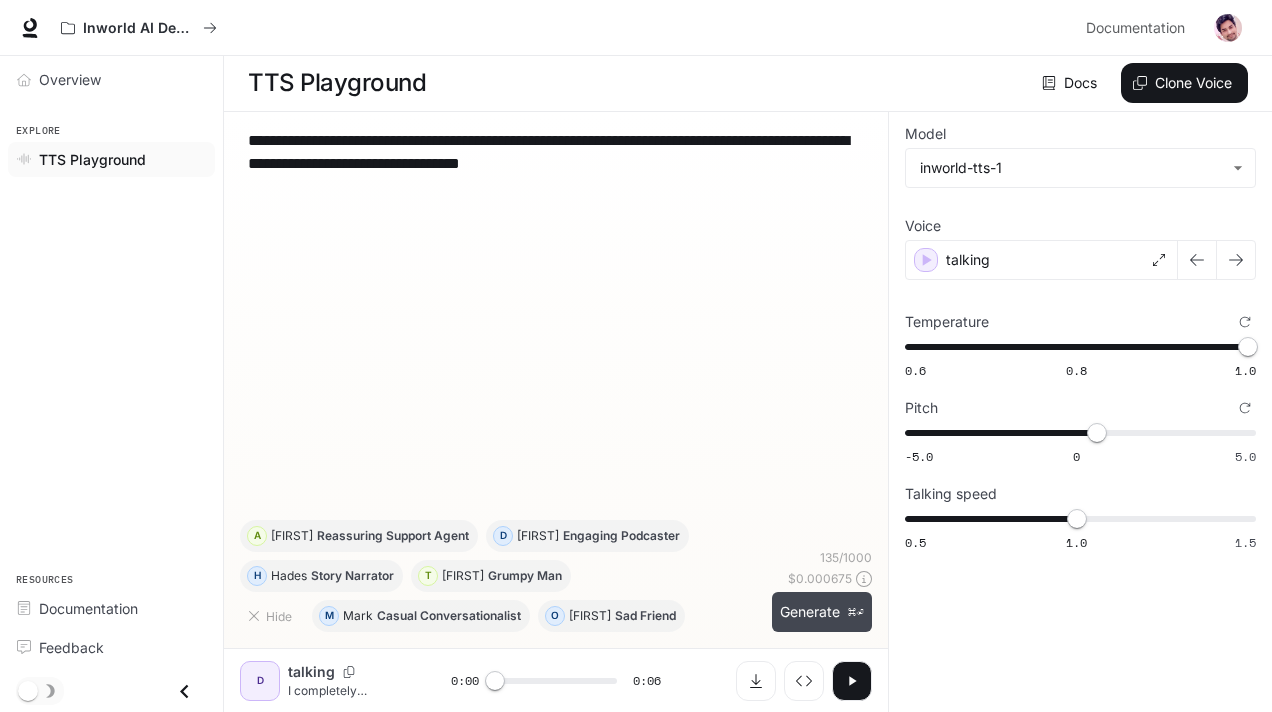 click on "Generate ⌘⏎" at bounding box center (822, 612) 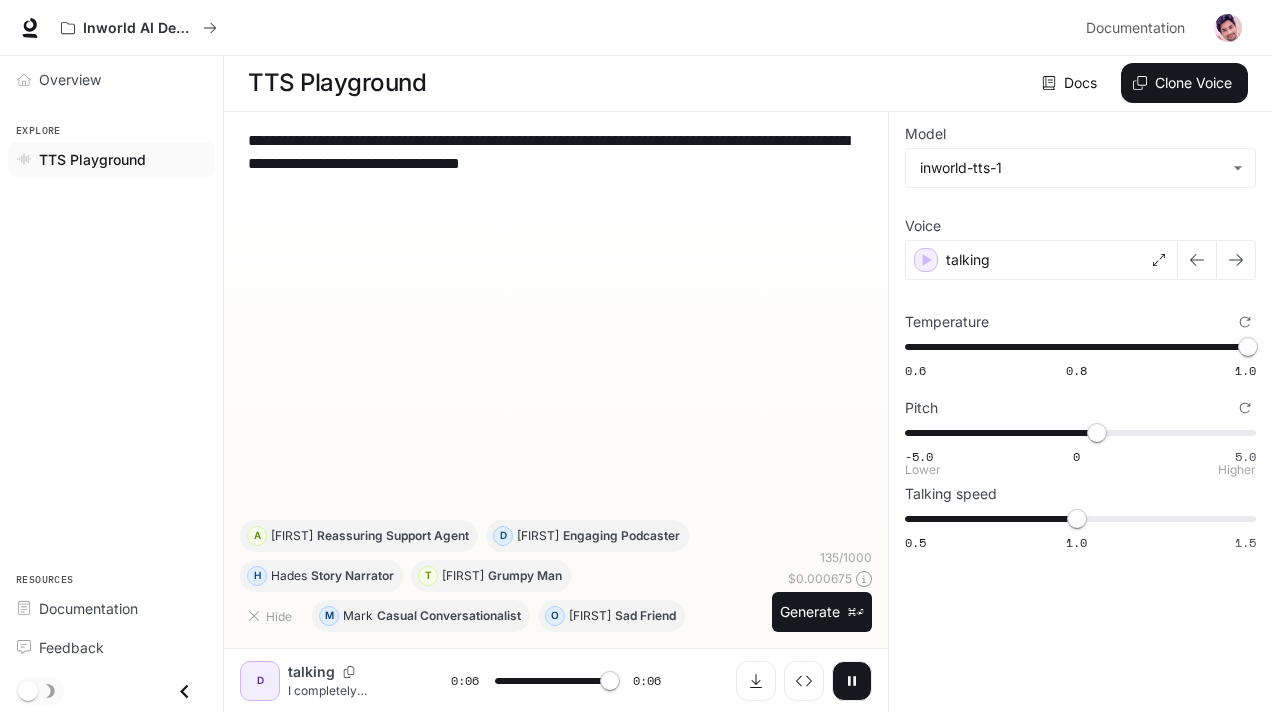 click on "-5.0 0 5.0 0.6" at bounding box center [1076, 433] 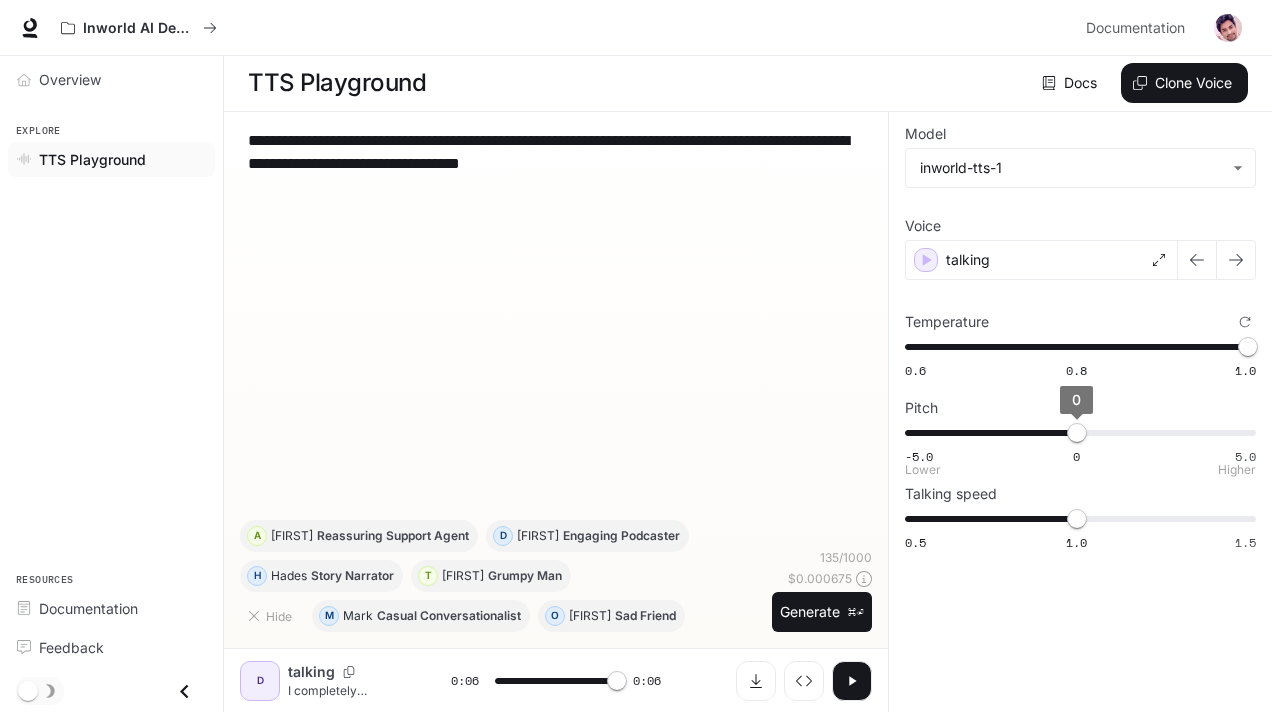 type on "*" 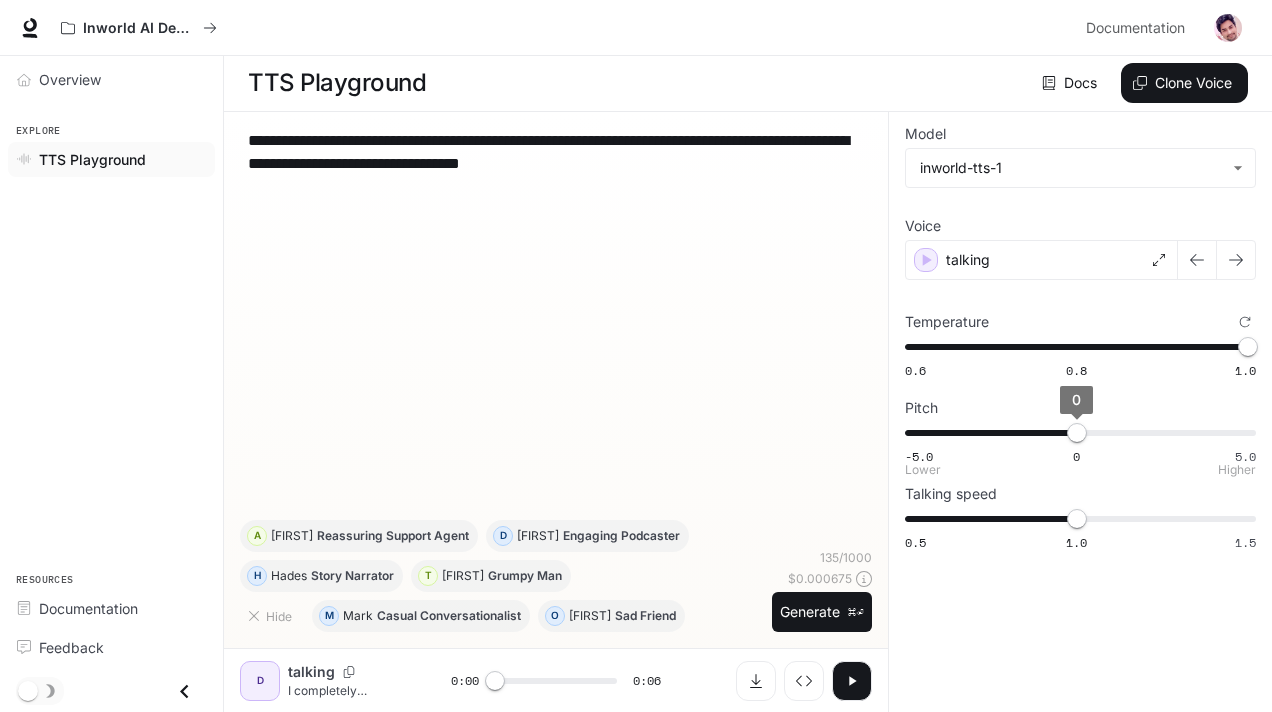 click on "0" at bounding box center (1077, 433) 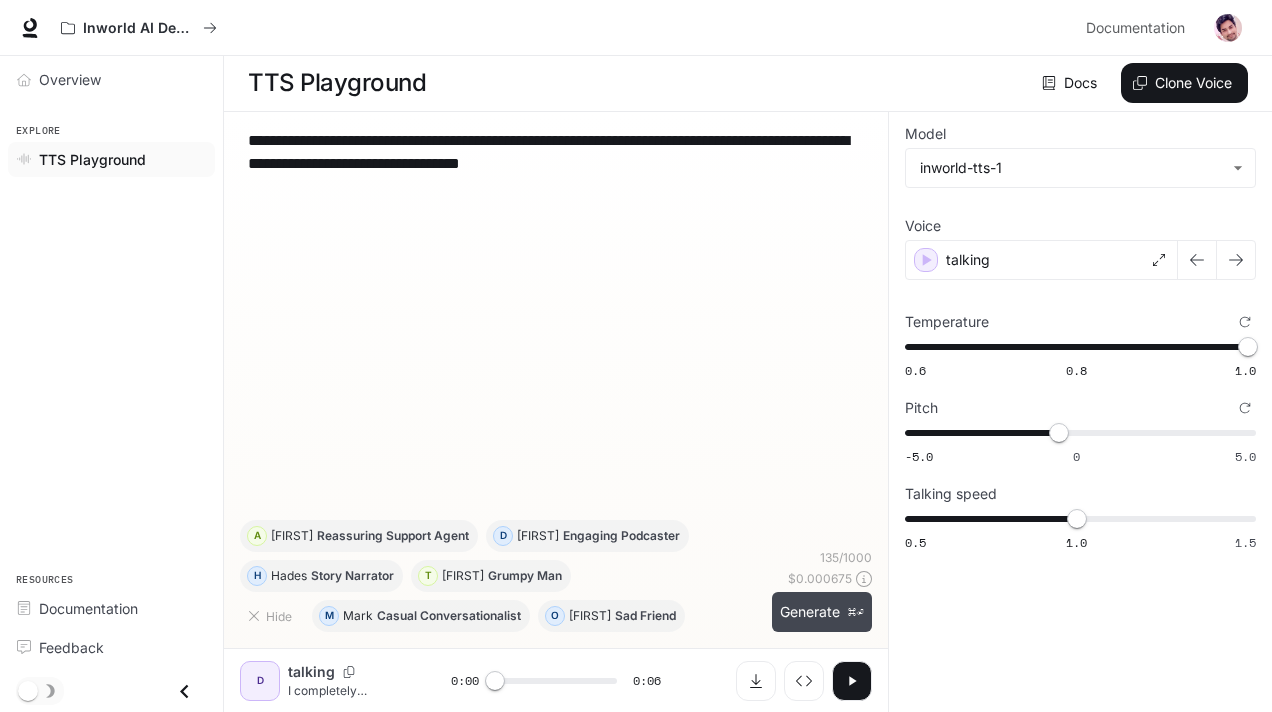 click on "Generate ⌘⏎" at bounding box center (822, 612) 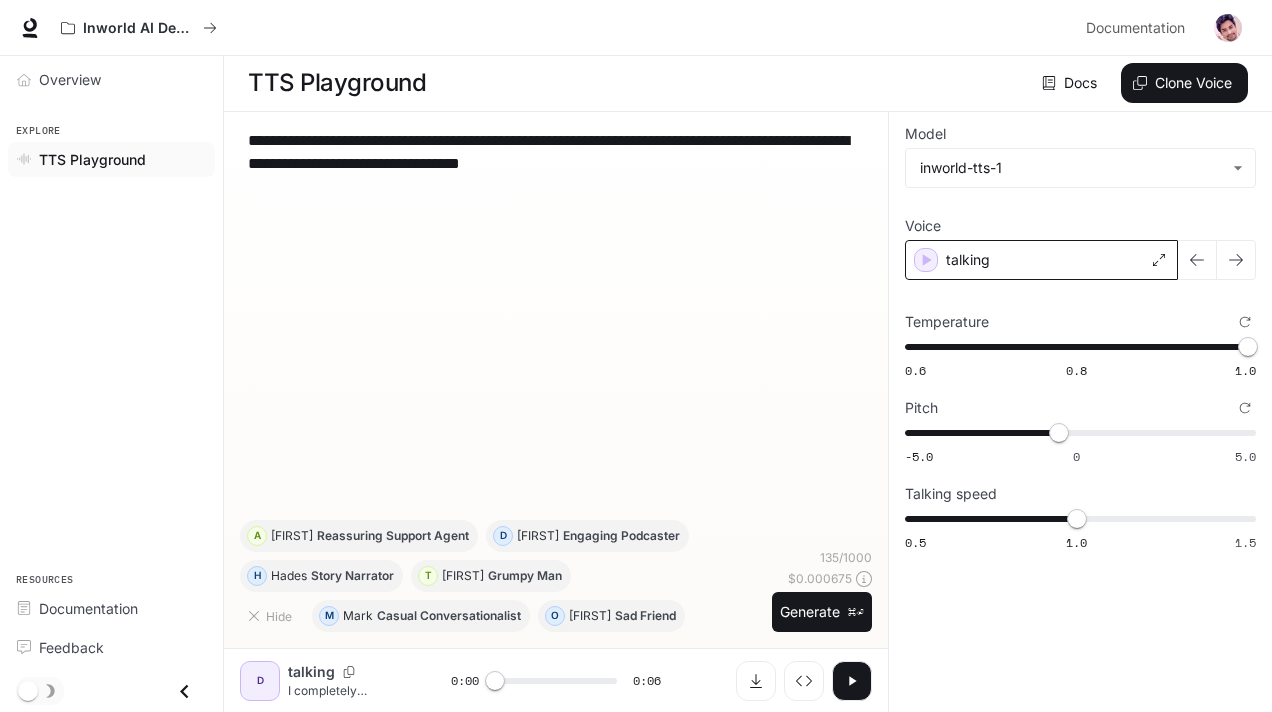 click on "talking" at bounding box center [968, 260] 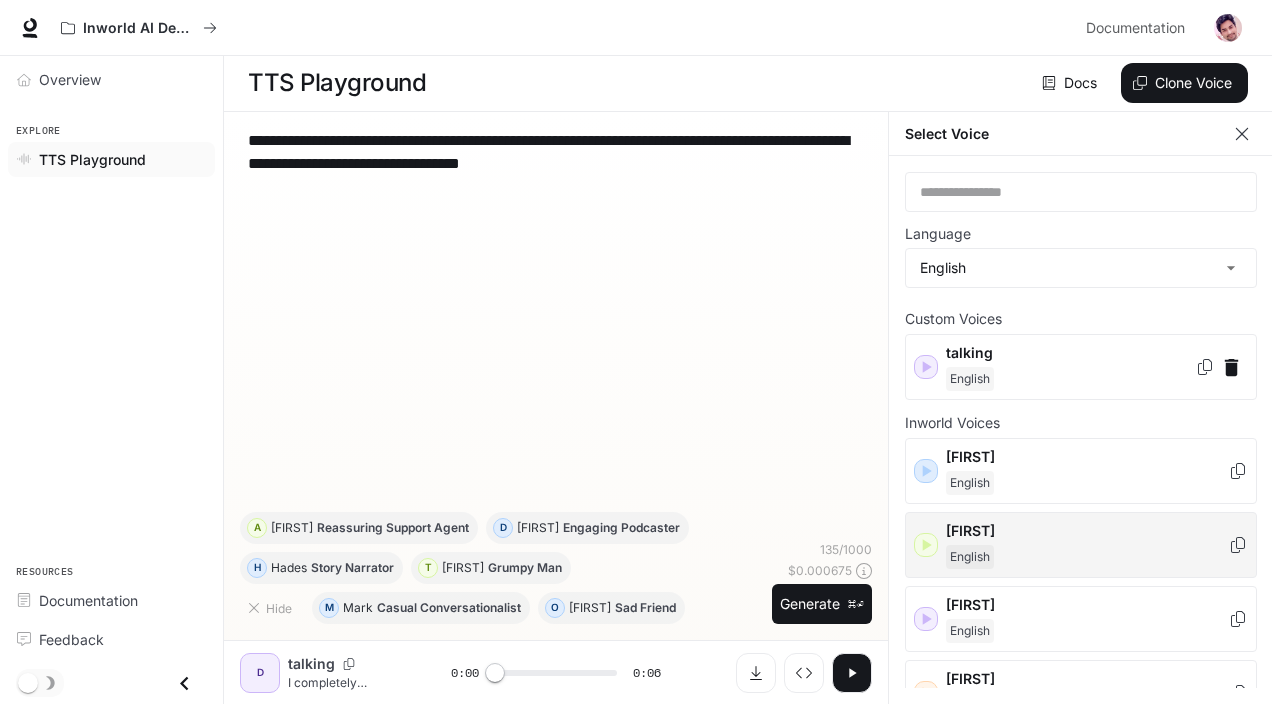 click on "[FIRST]" at bounding box center [1087, 531] 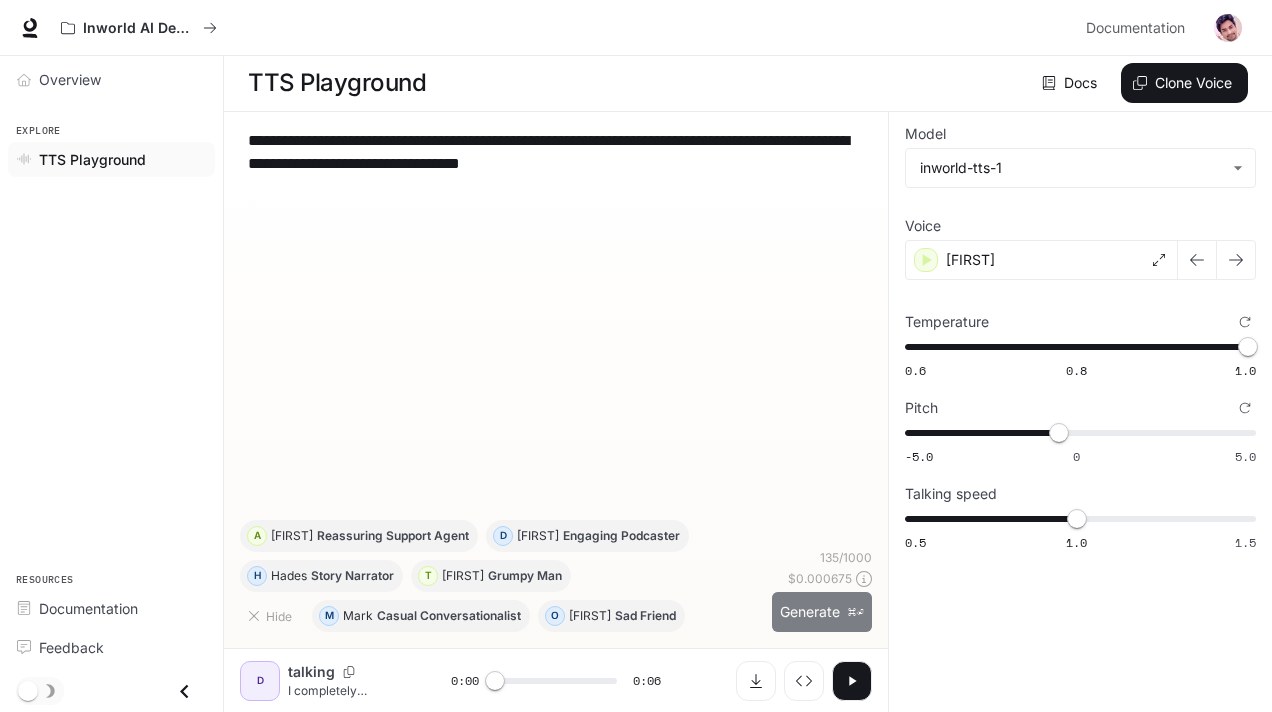 click on "Generate ⌘⏎" at bounding box center (822, 612) 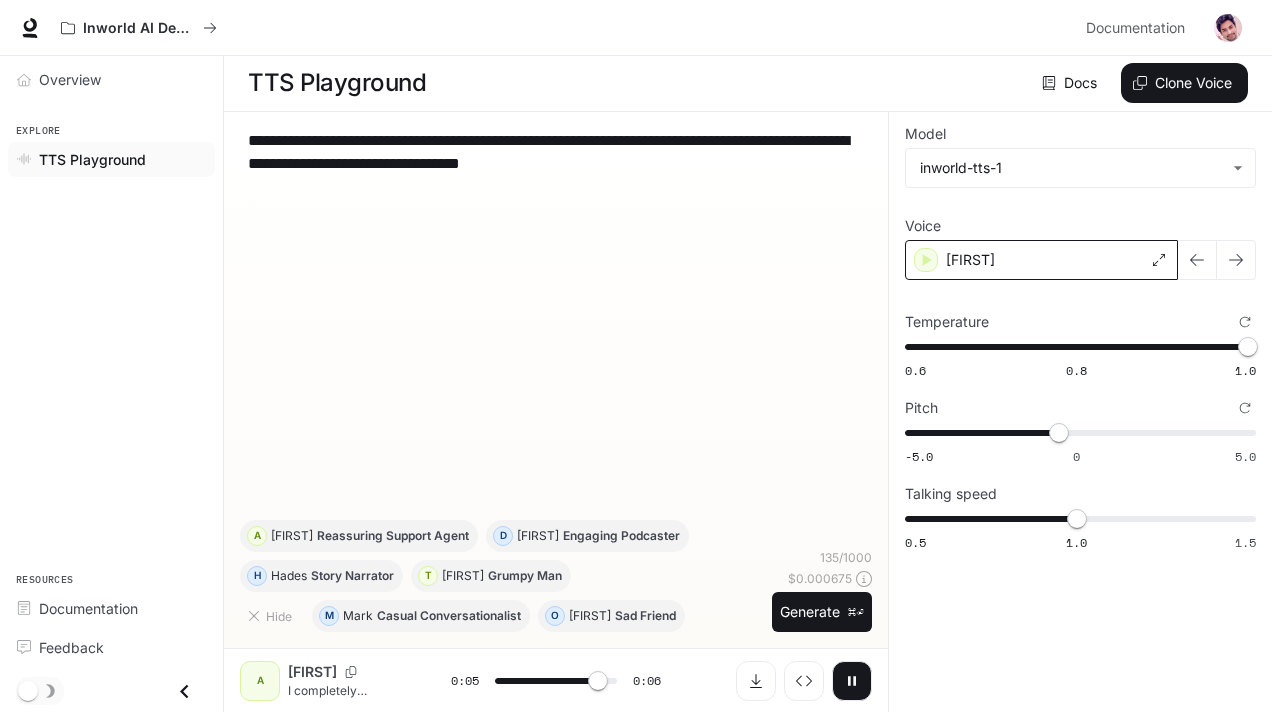 click on "[FIRST]" at bounding box center (1041, 260) 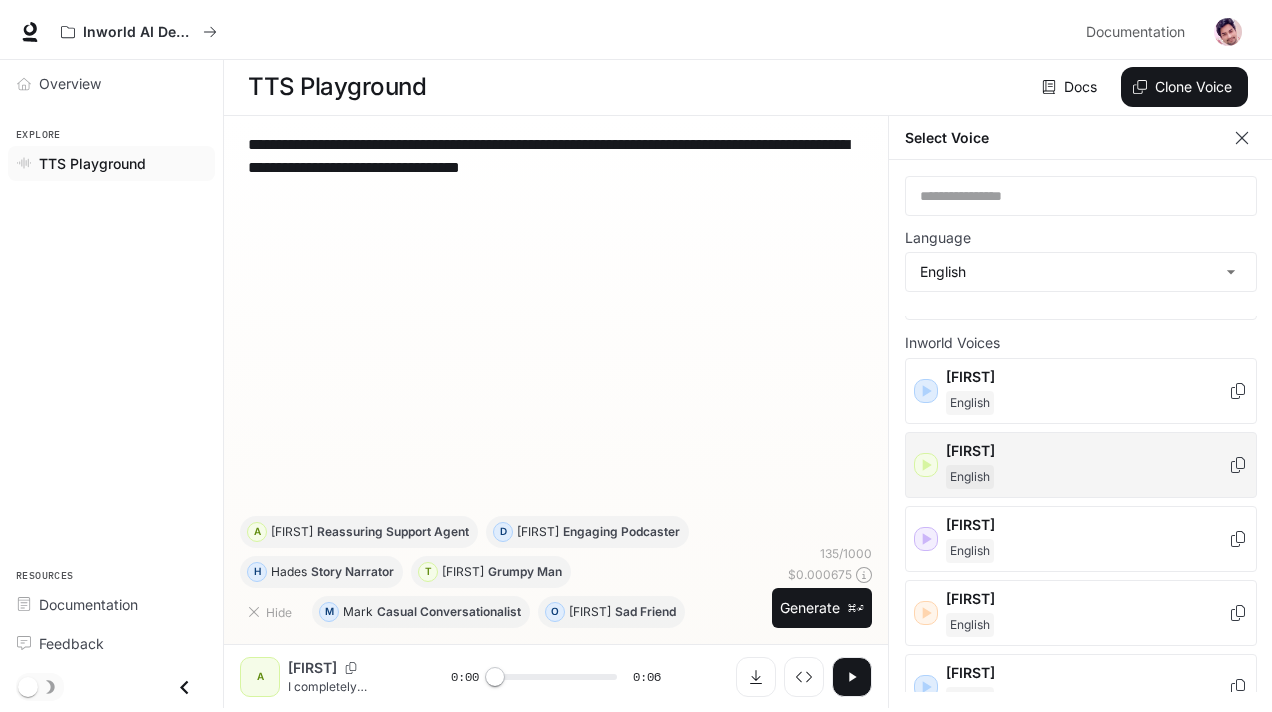 scroll, scrollTop: 90, scrollLeft: 0, axis: vertical 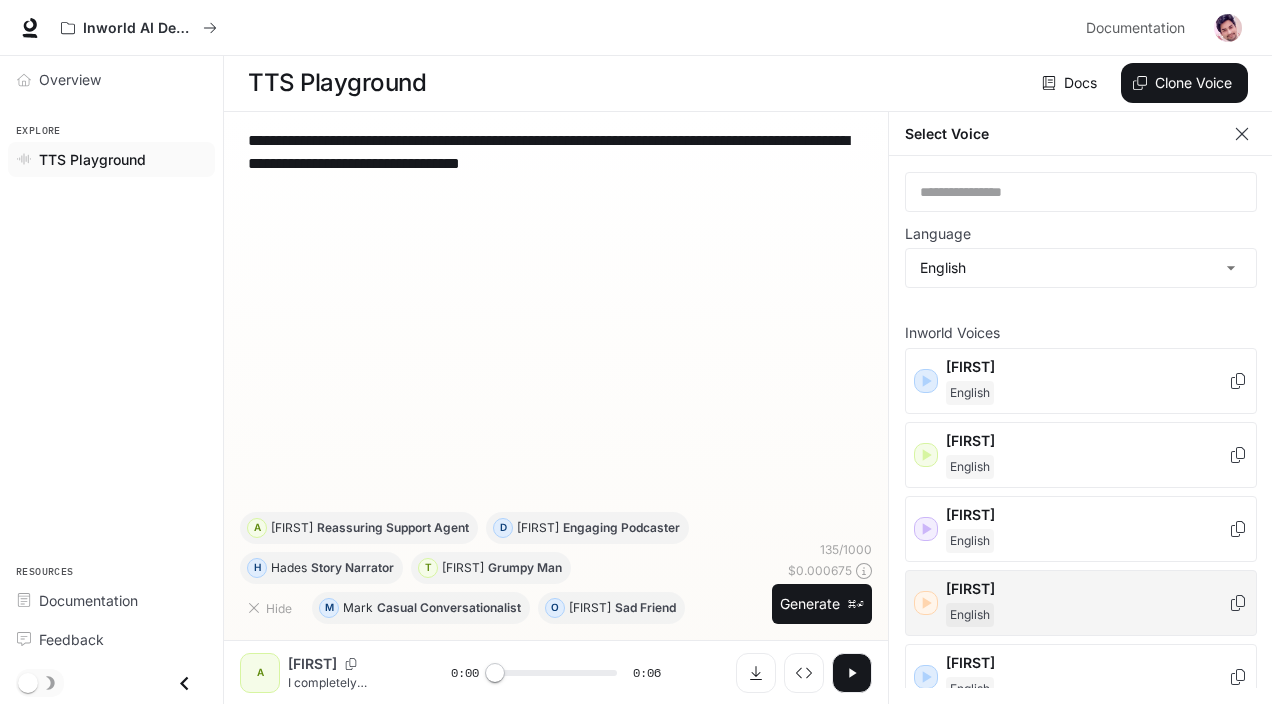 click on "[FIRST] English" at bounding box center [1087, 603] 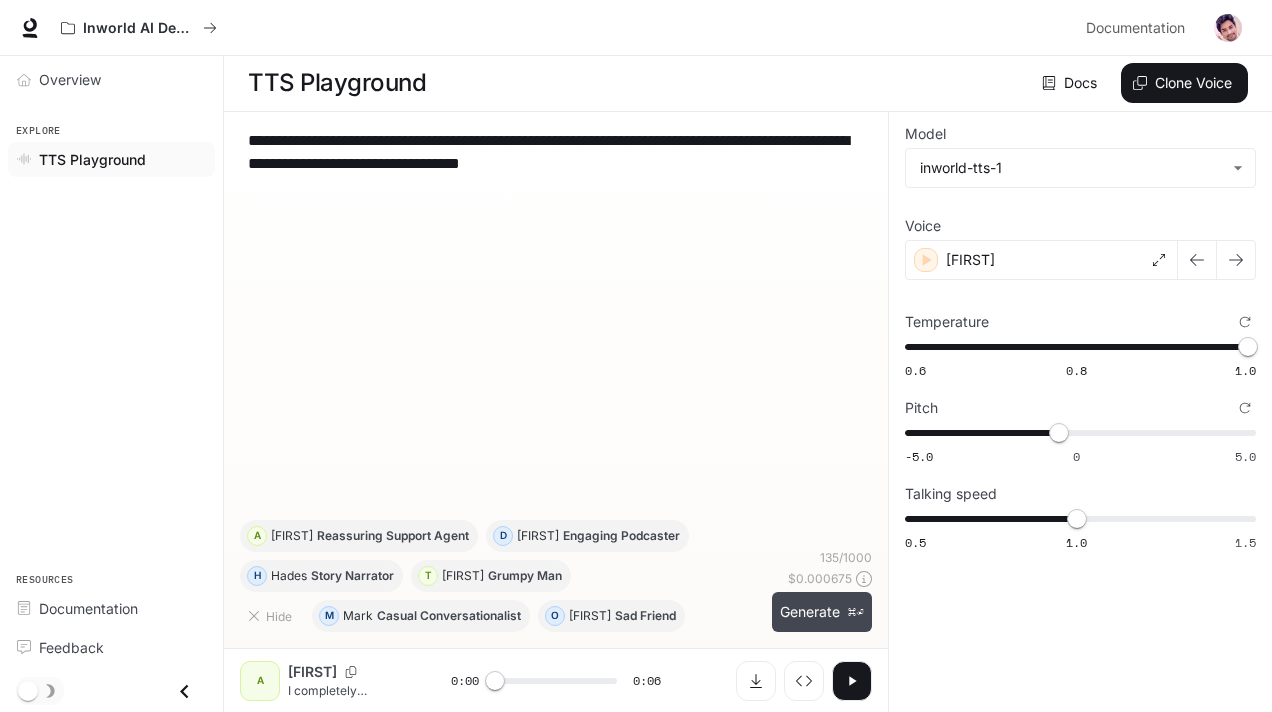 click on "Generate ⌘⏎" at bounding box center (822, 612) 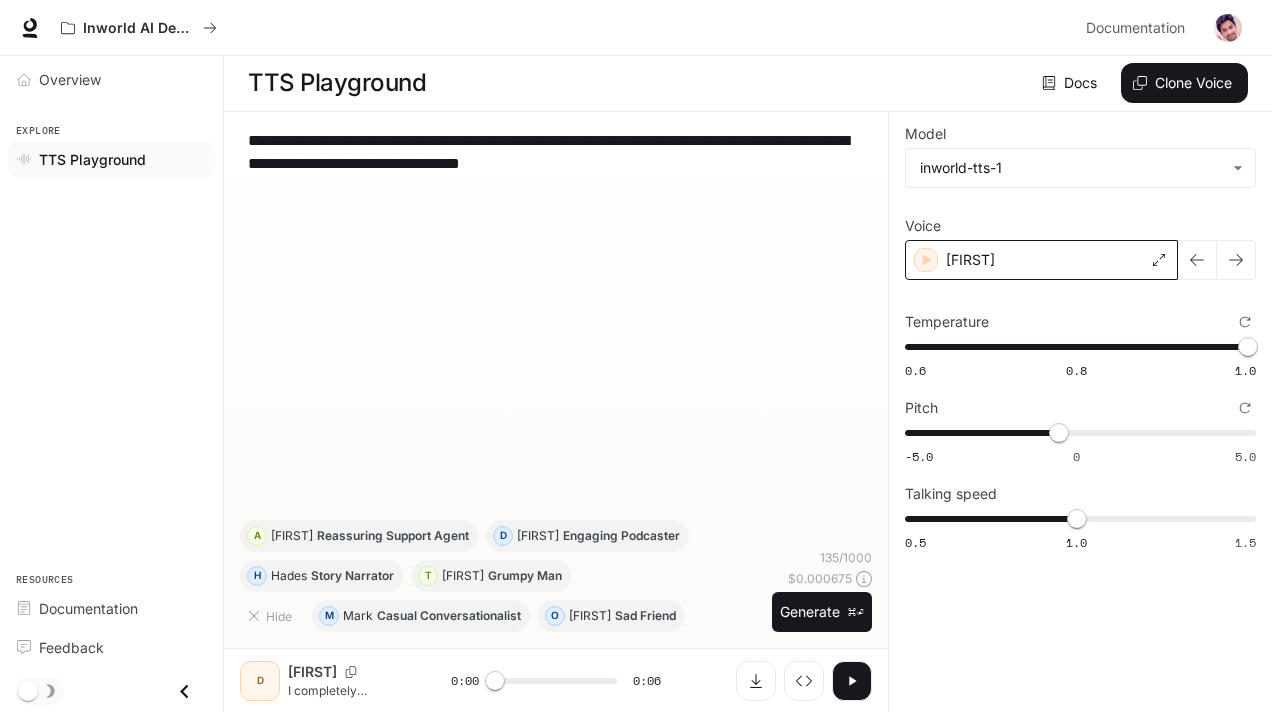 click on "[FIRST]" at bounding box center [1041, 260] 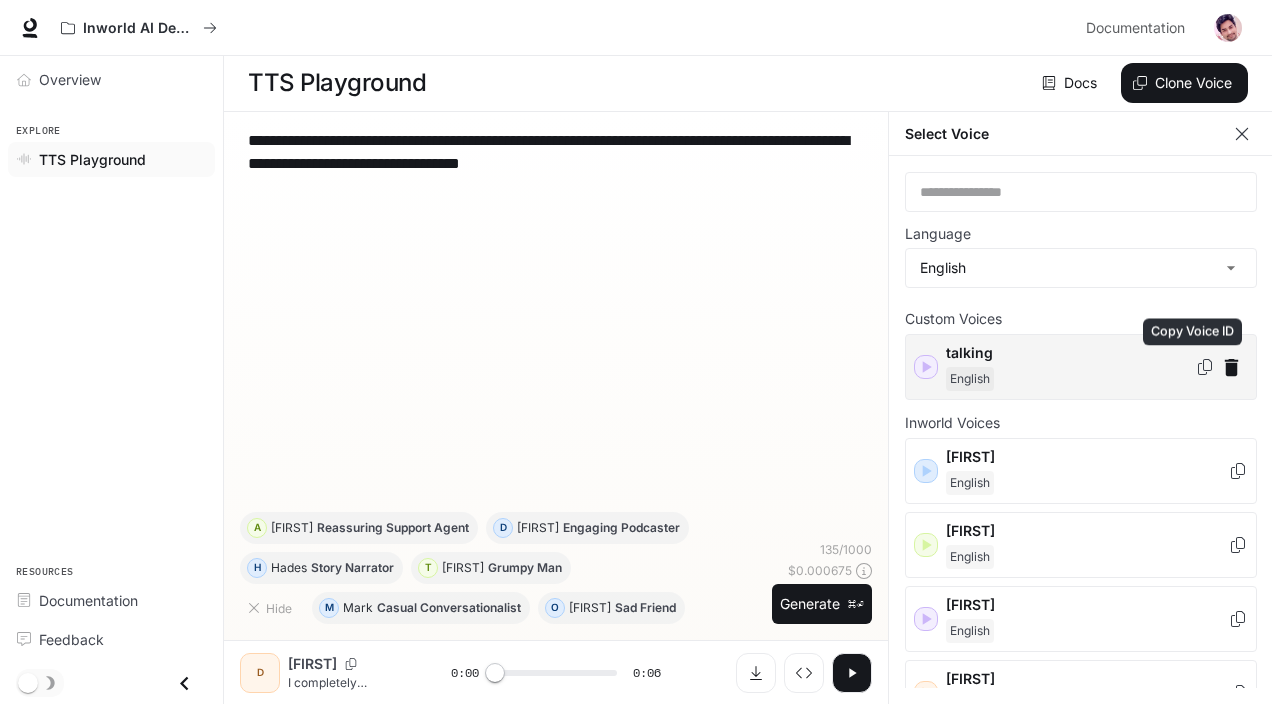 click 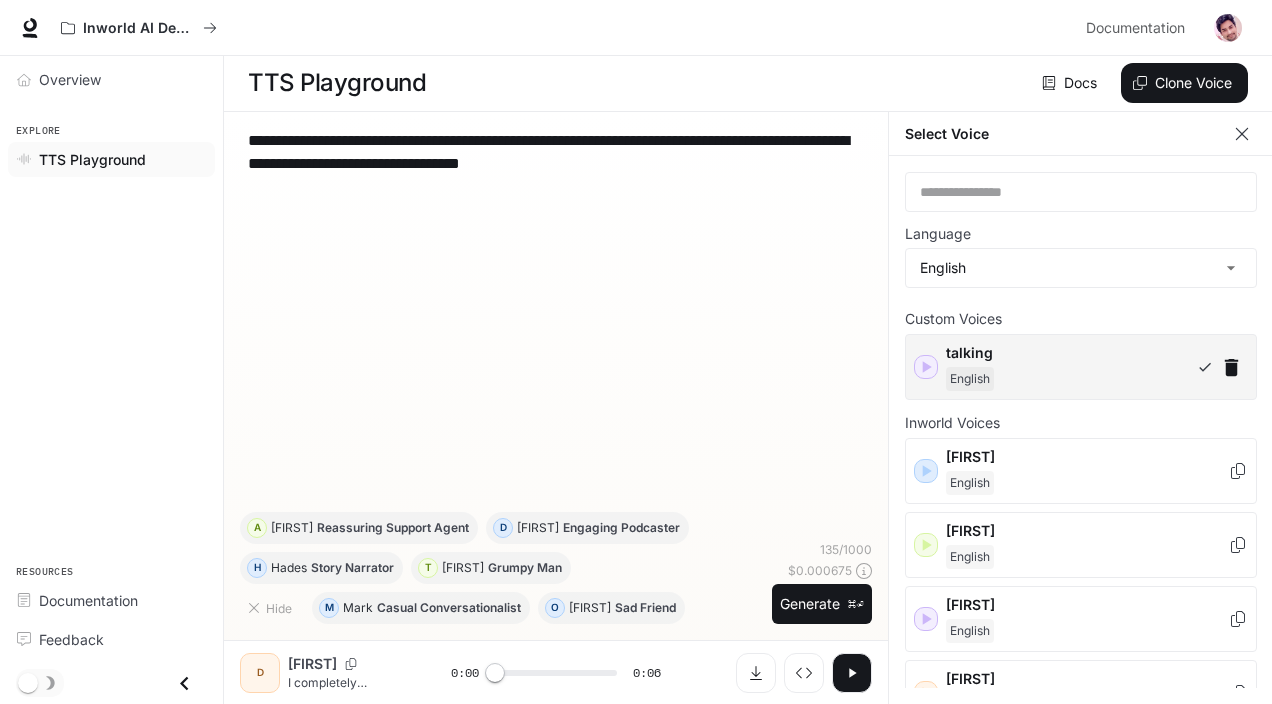 click on "**********" at bounding box center [556, 320] 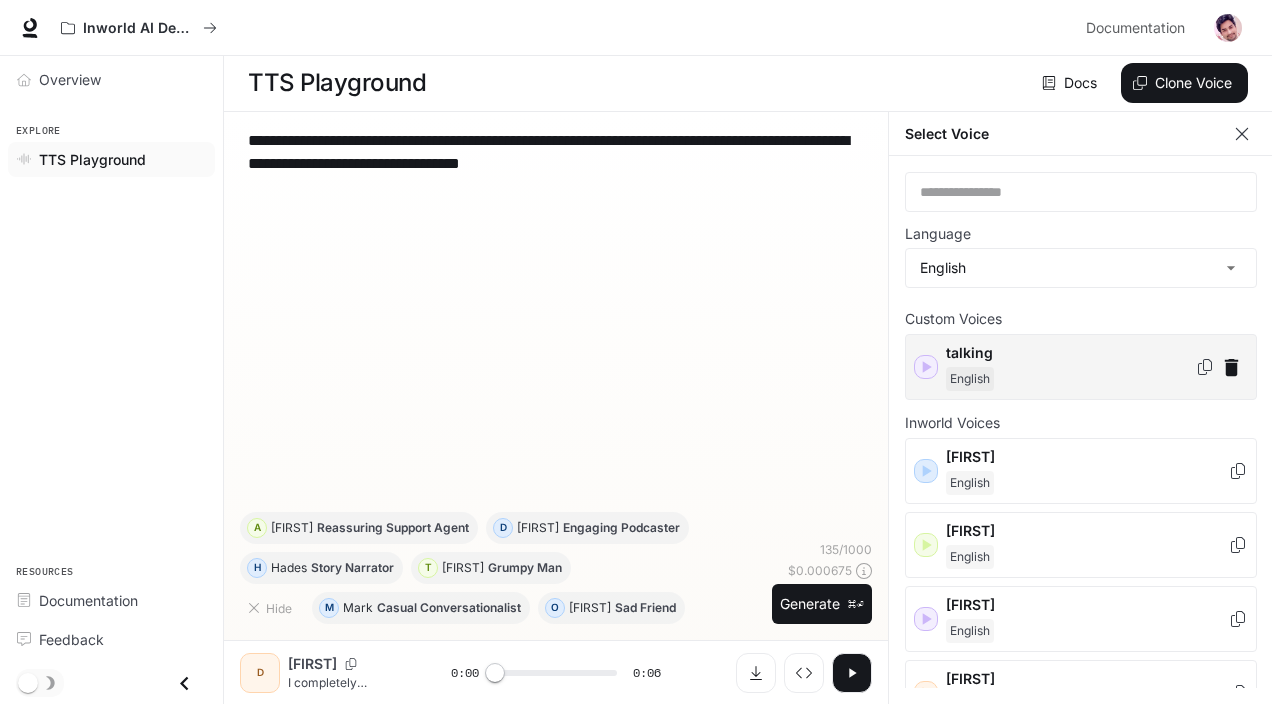 click on "talking" at bounding box center (1070, 353) 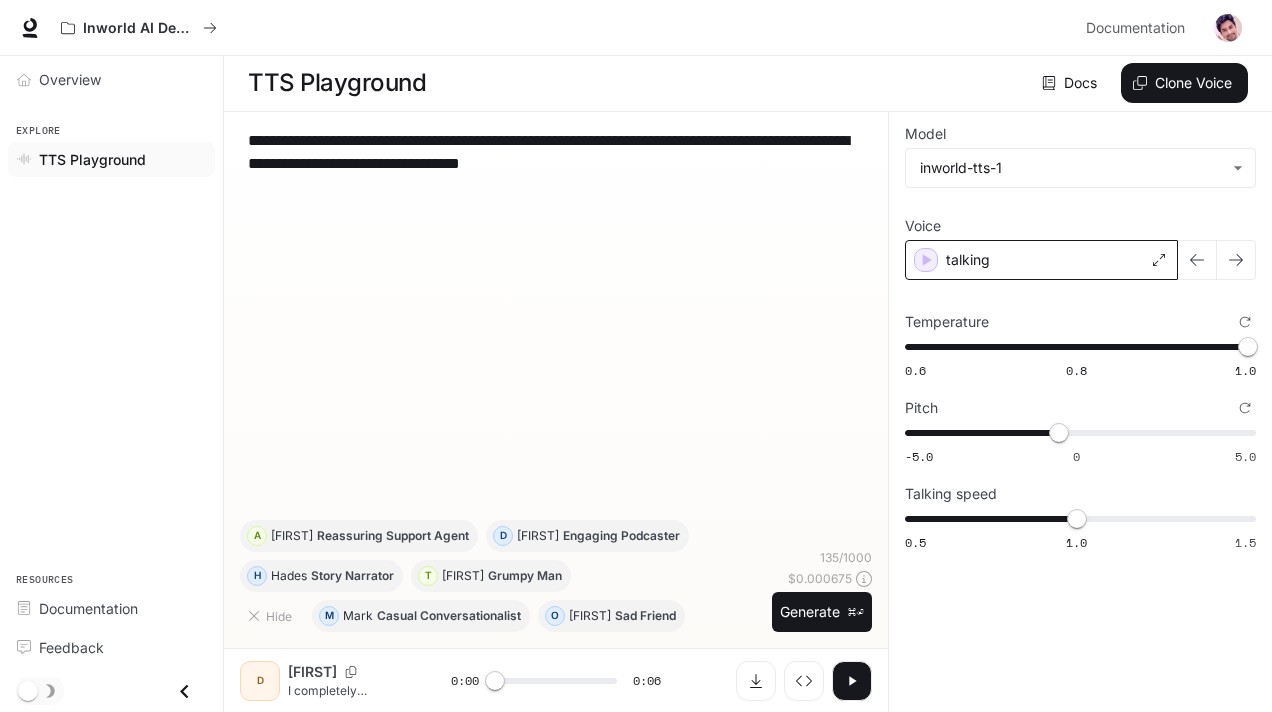 click on "talking" at bounding box center [968, 260] 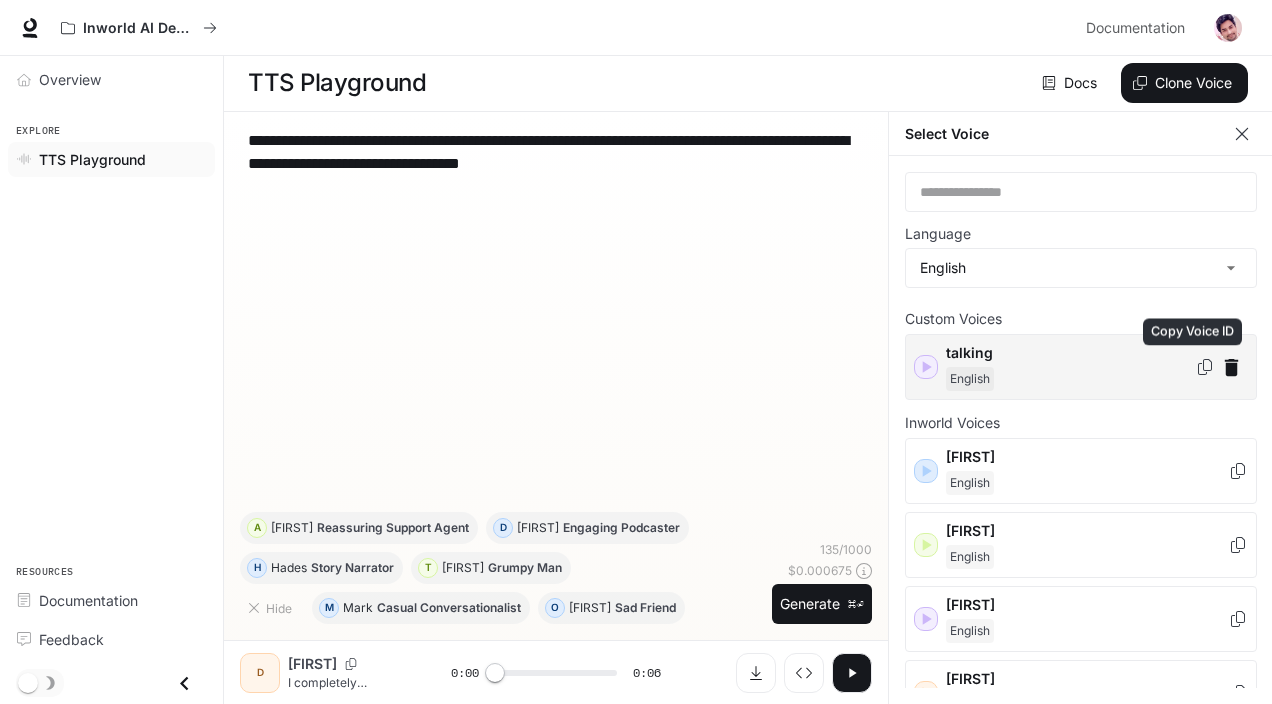 click 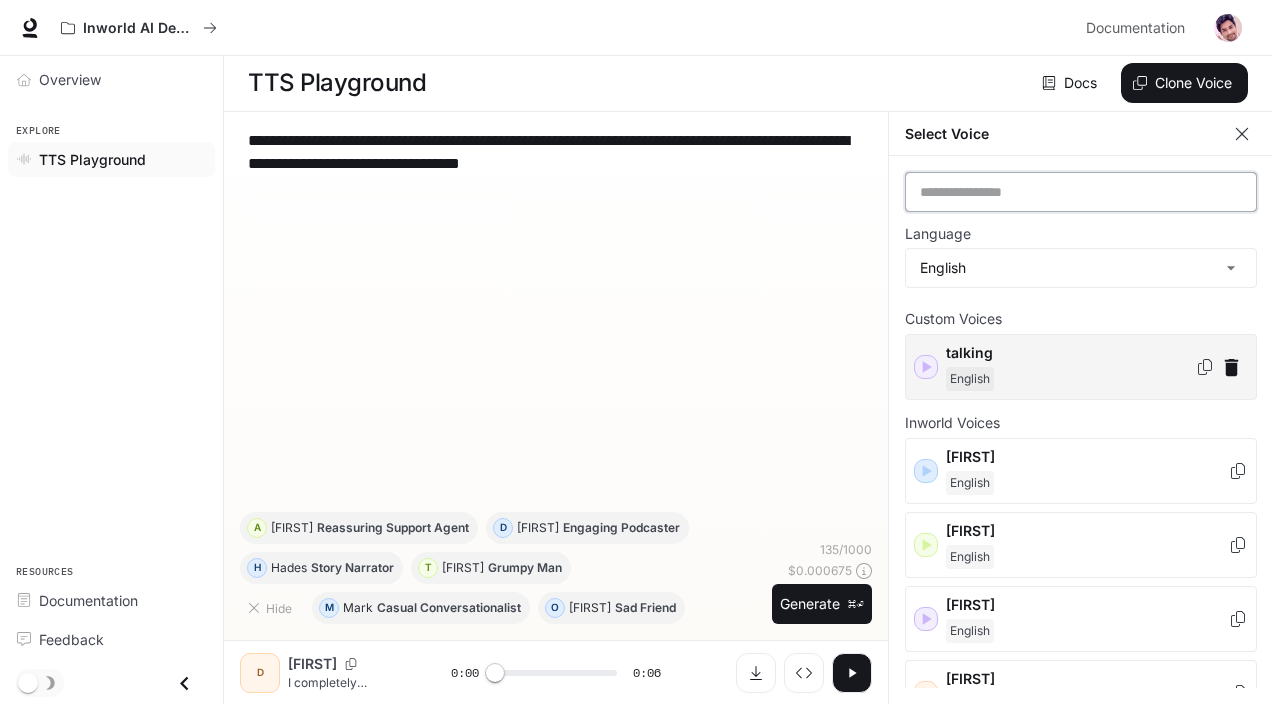click at bounding box center [1081, 192] 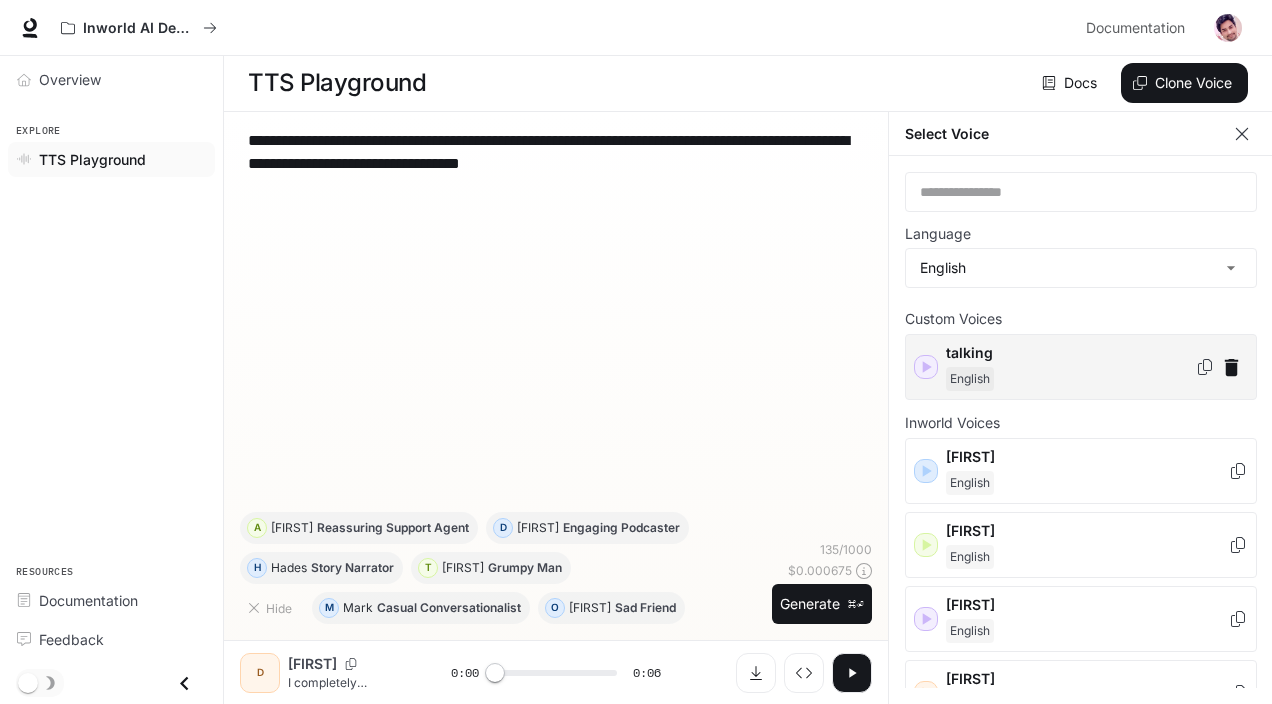 click on "**********" at bounding box center [556, 320] 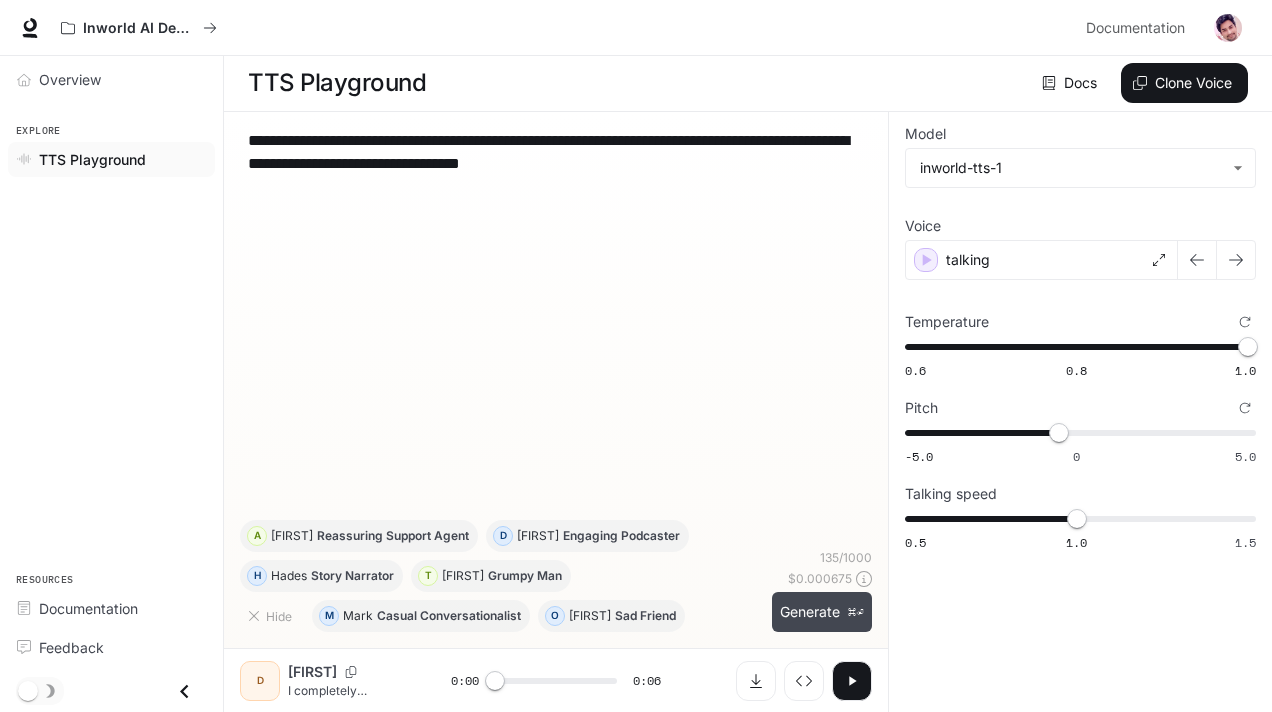 click on "Generate ⌘⏎" at bounding box center (822, 612) 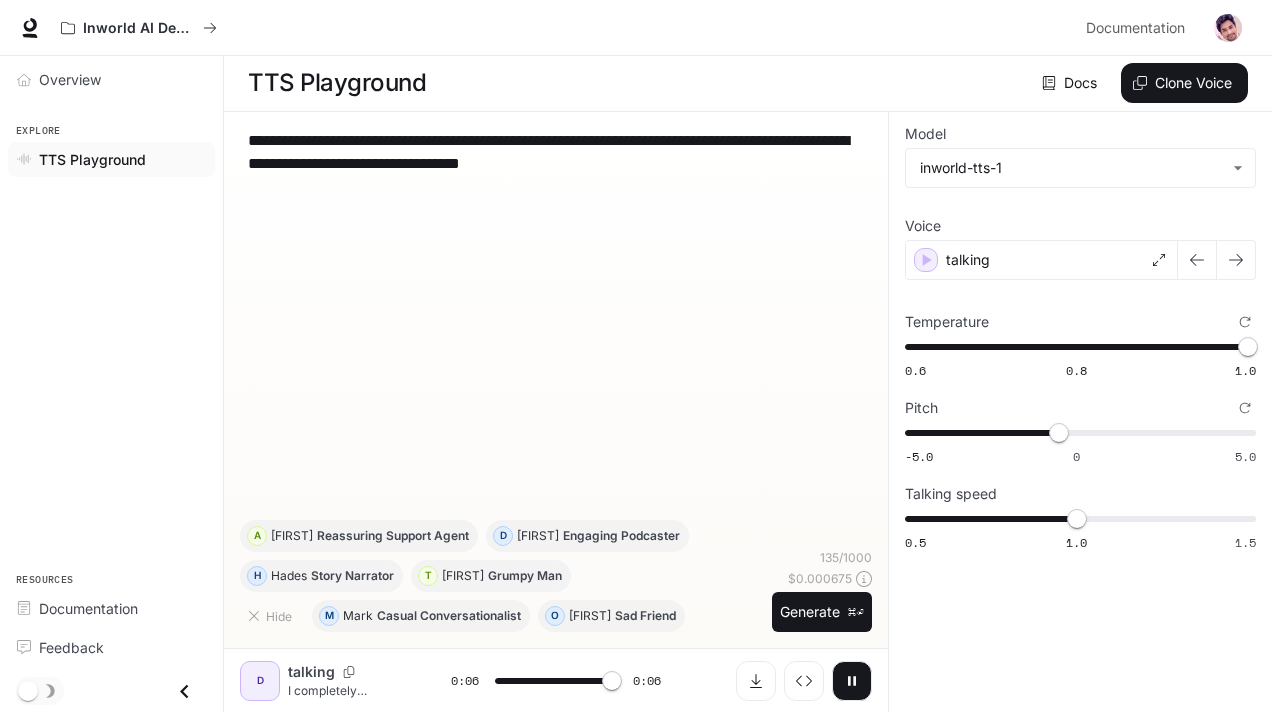type on "*" 